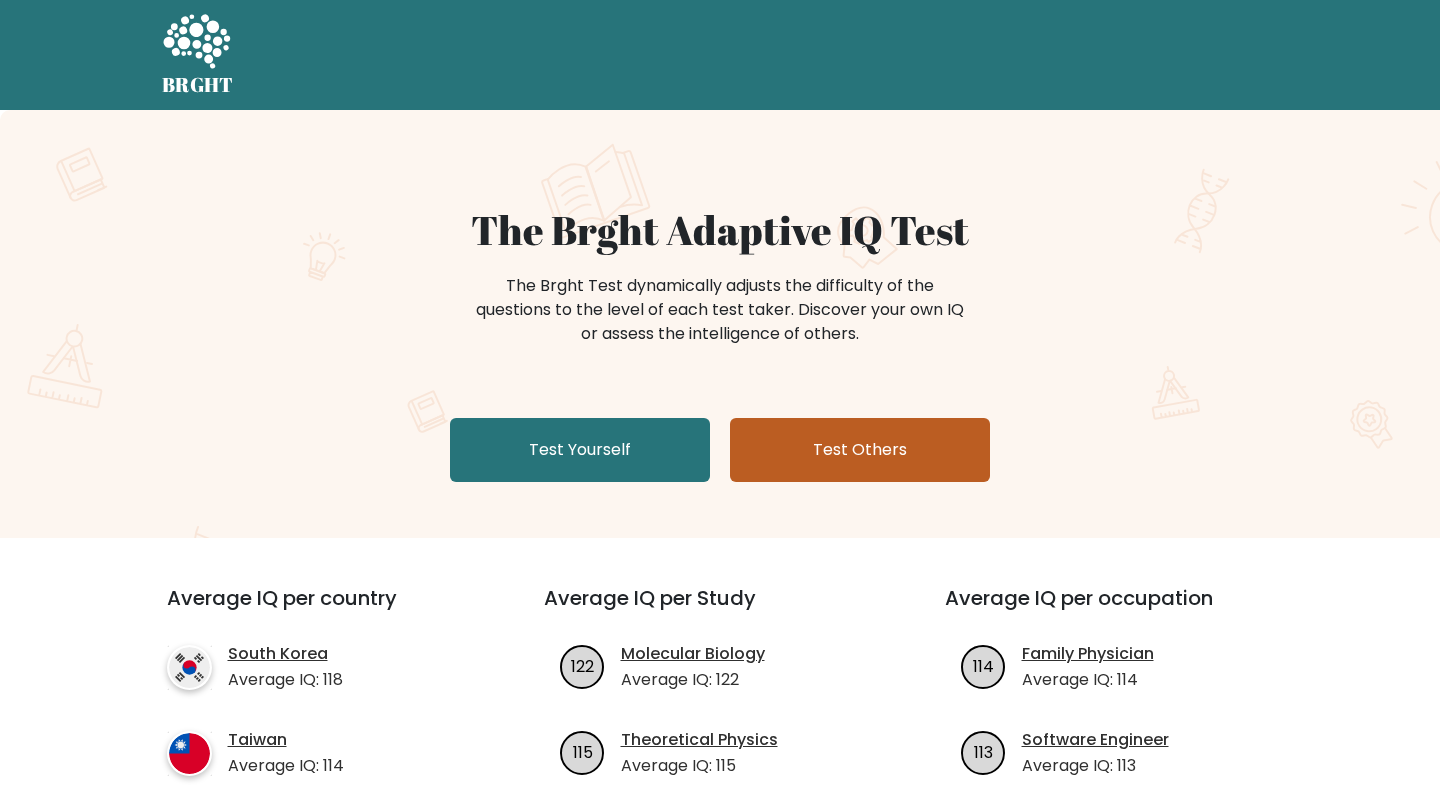 scroll, scrollTop: 0, scrollLeft: 0, axis: both 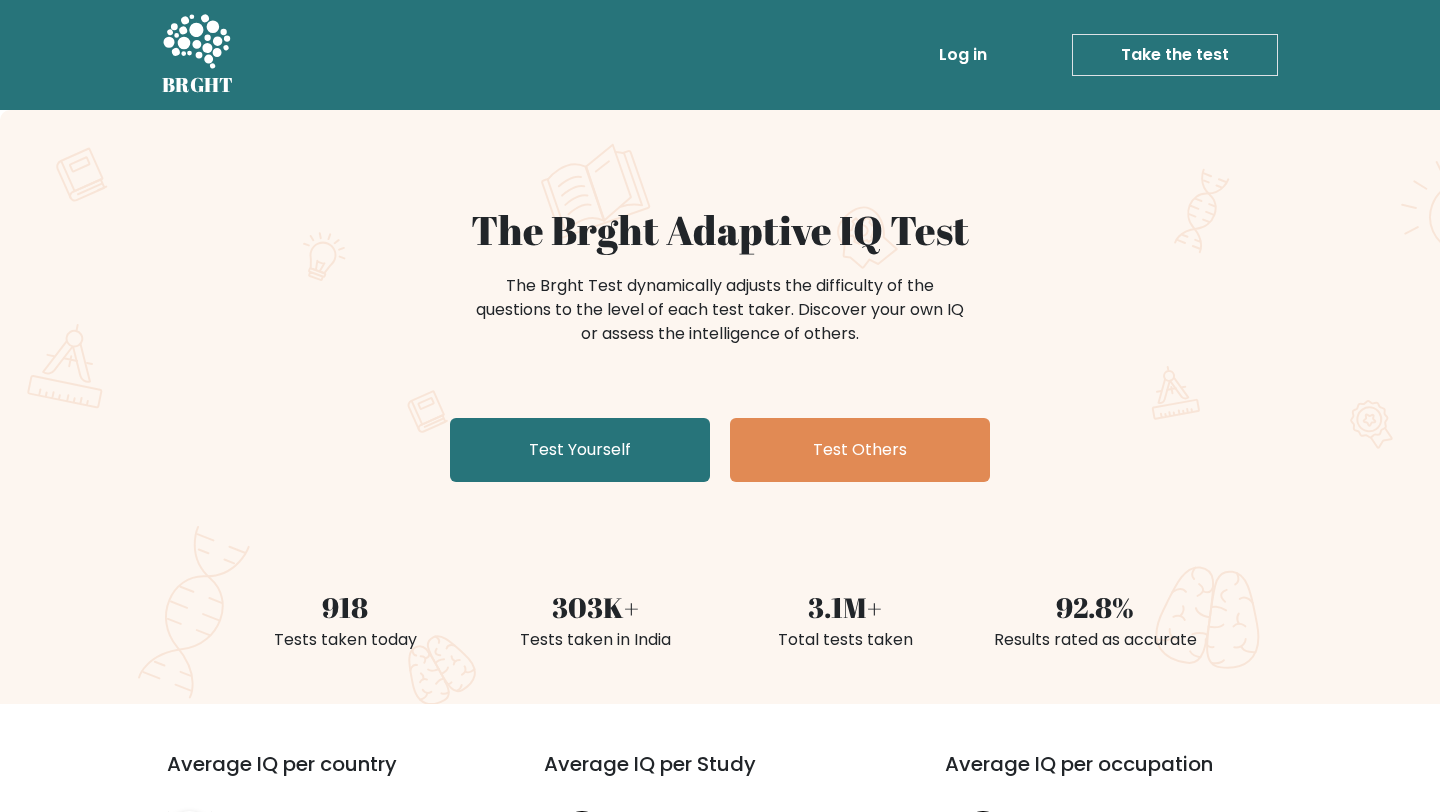click on "Log in" at bounding box center [963, 55] 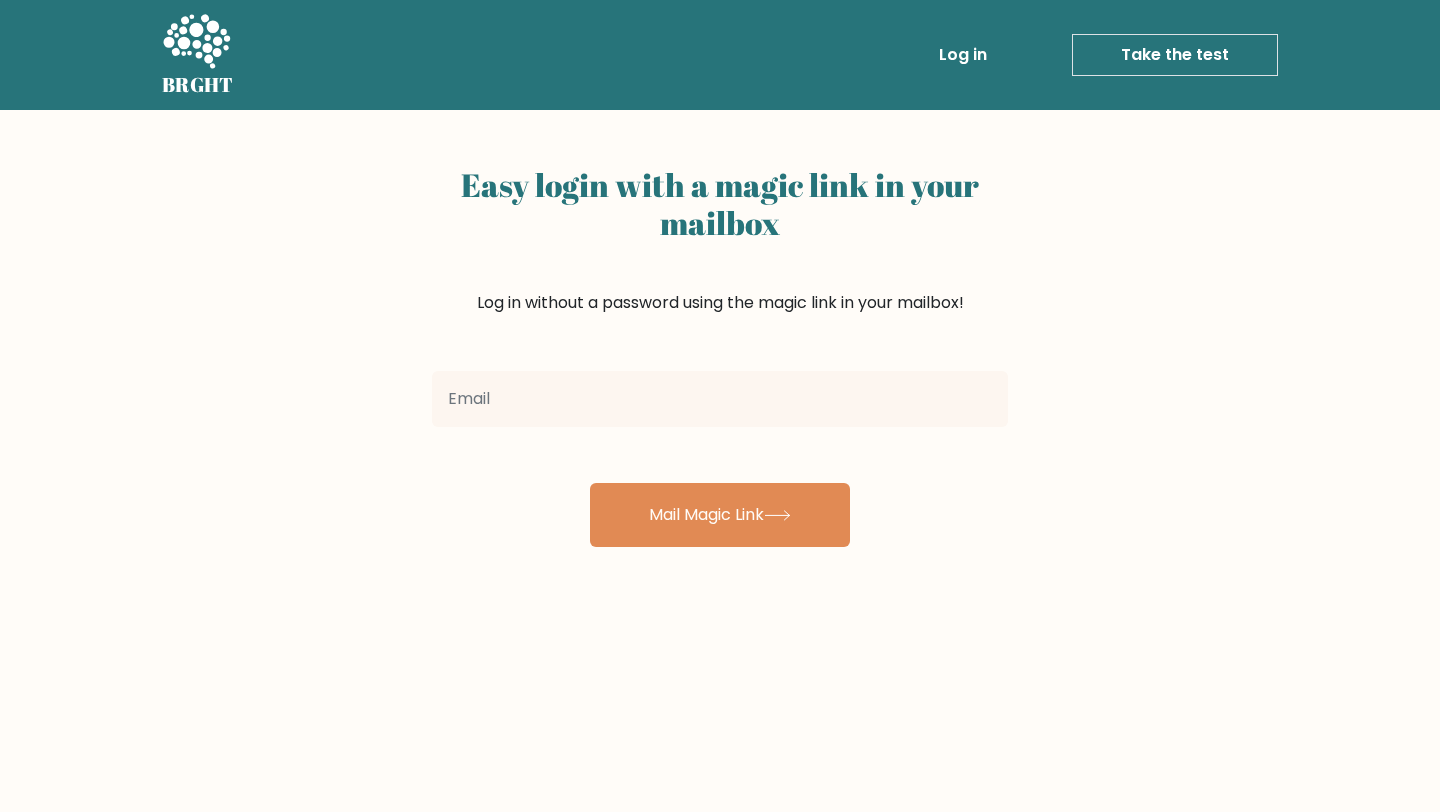 scroll, scrollTop: 0, scrollLeft: 0, axis: both 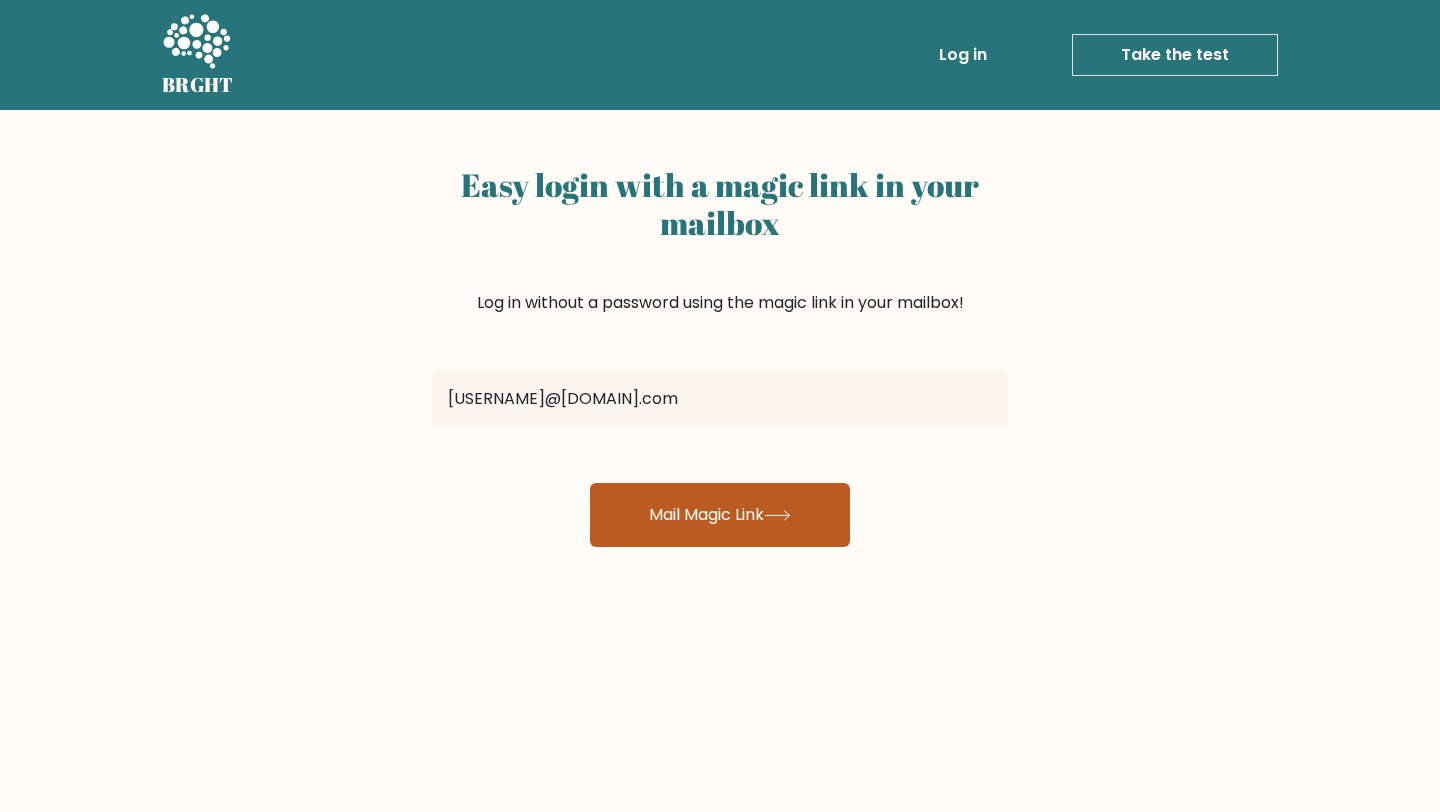 click on "Mail Magic Link" at bounding box center [720, 515] 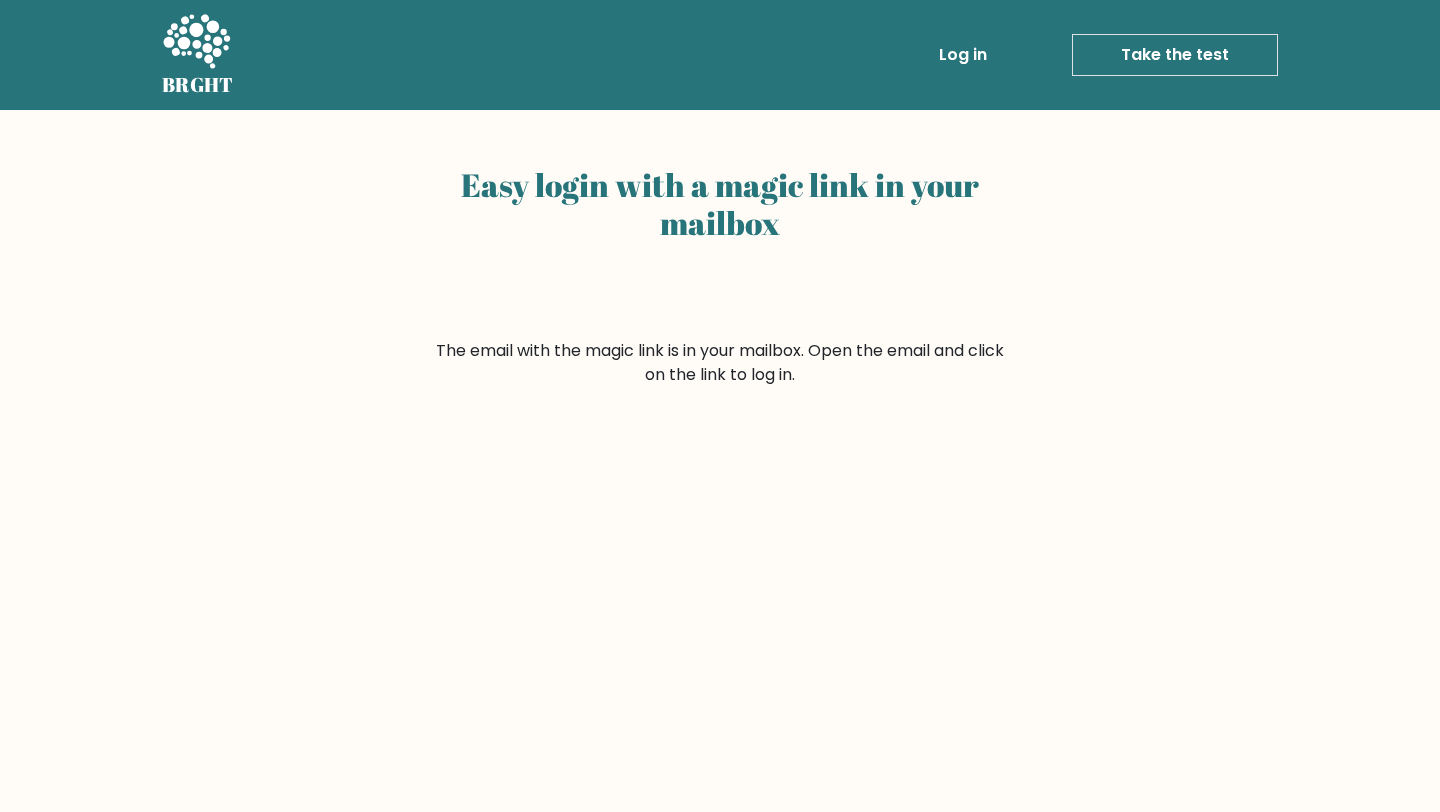 scroll, scrollTop: 0, scrollLeft: 0, axis: both 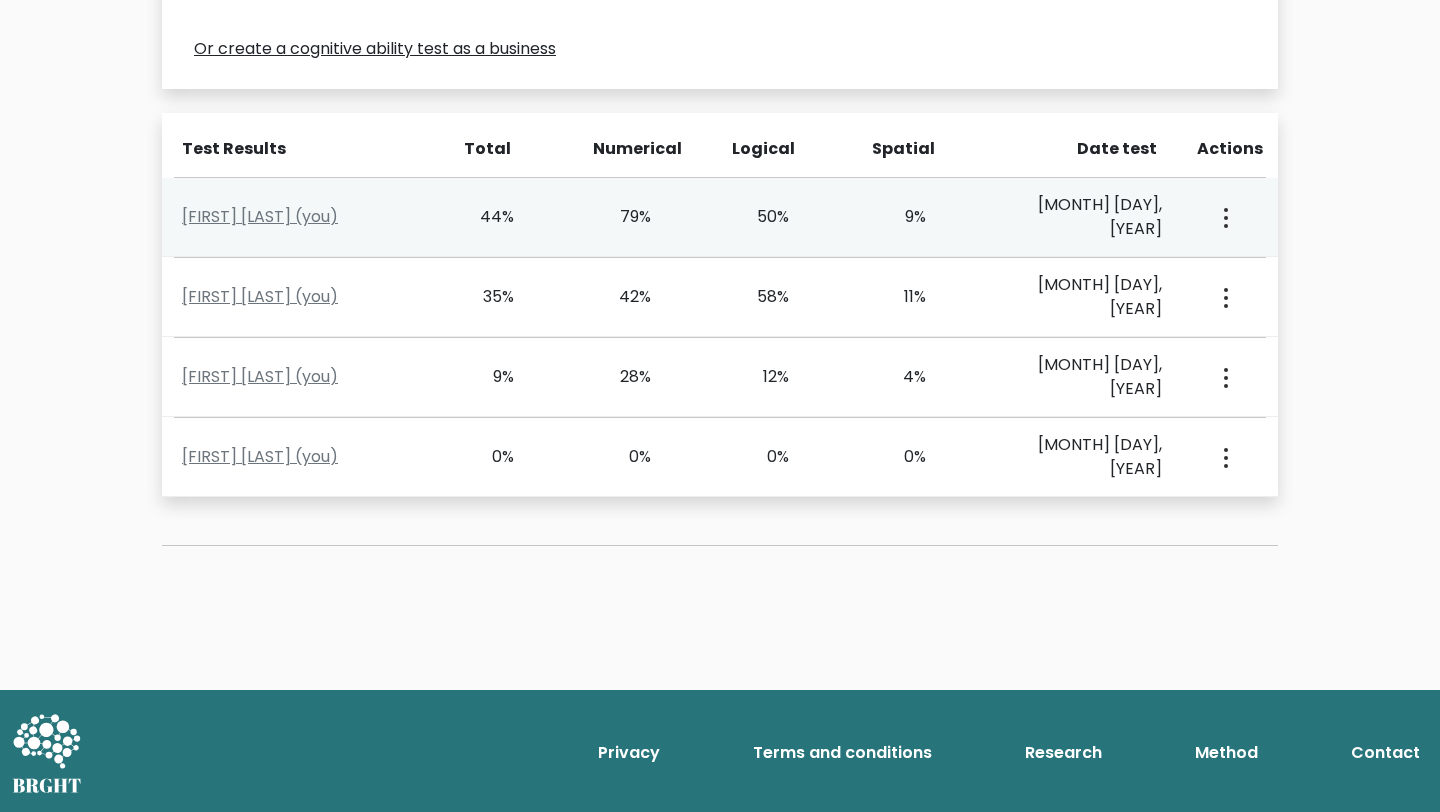 click 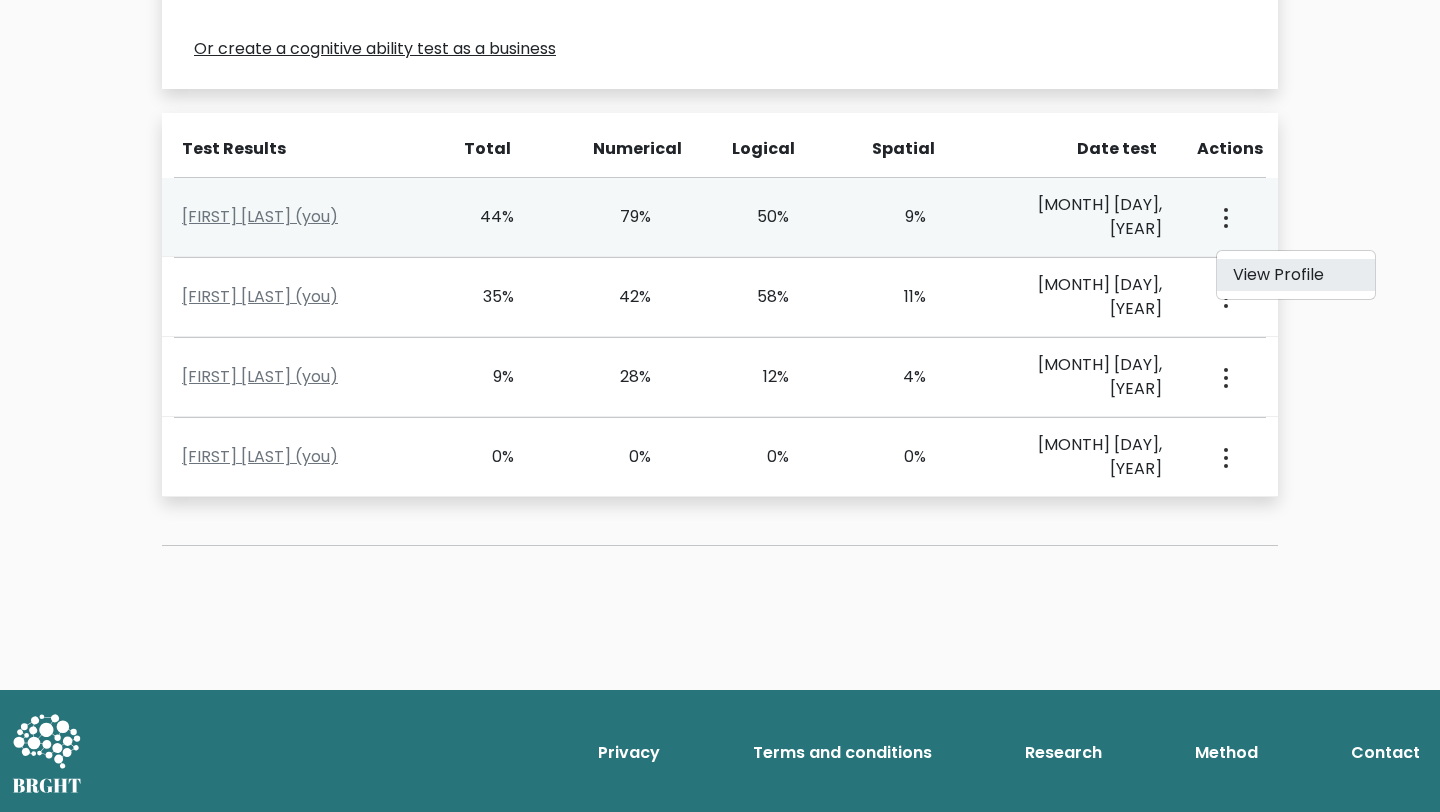 click on "View Profile" at bounding box center [1296, 275] 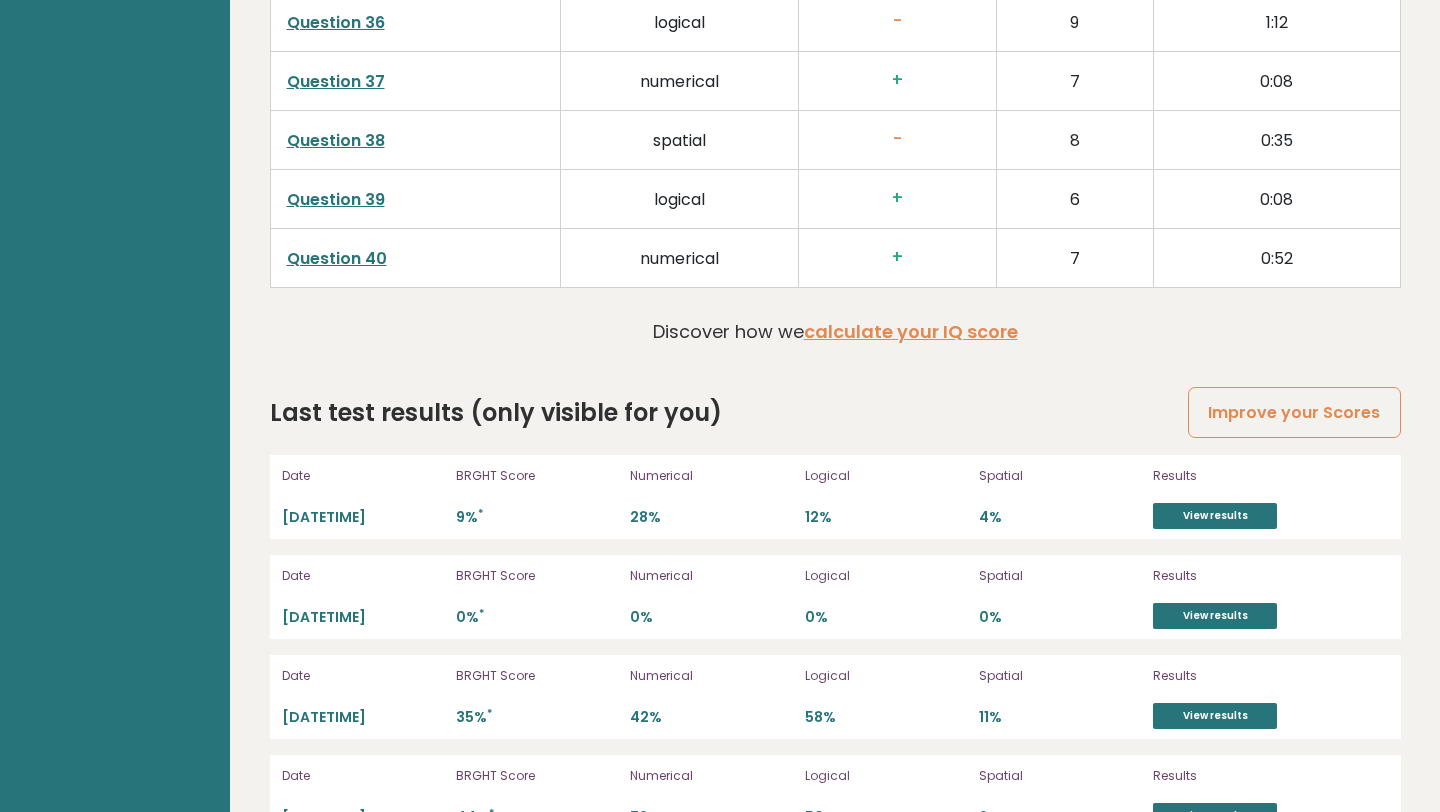 scroll, scrollTop: 5275, scrollLeft: 0, axis: vertical 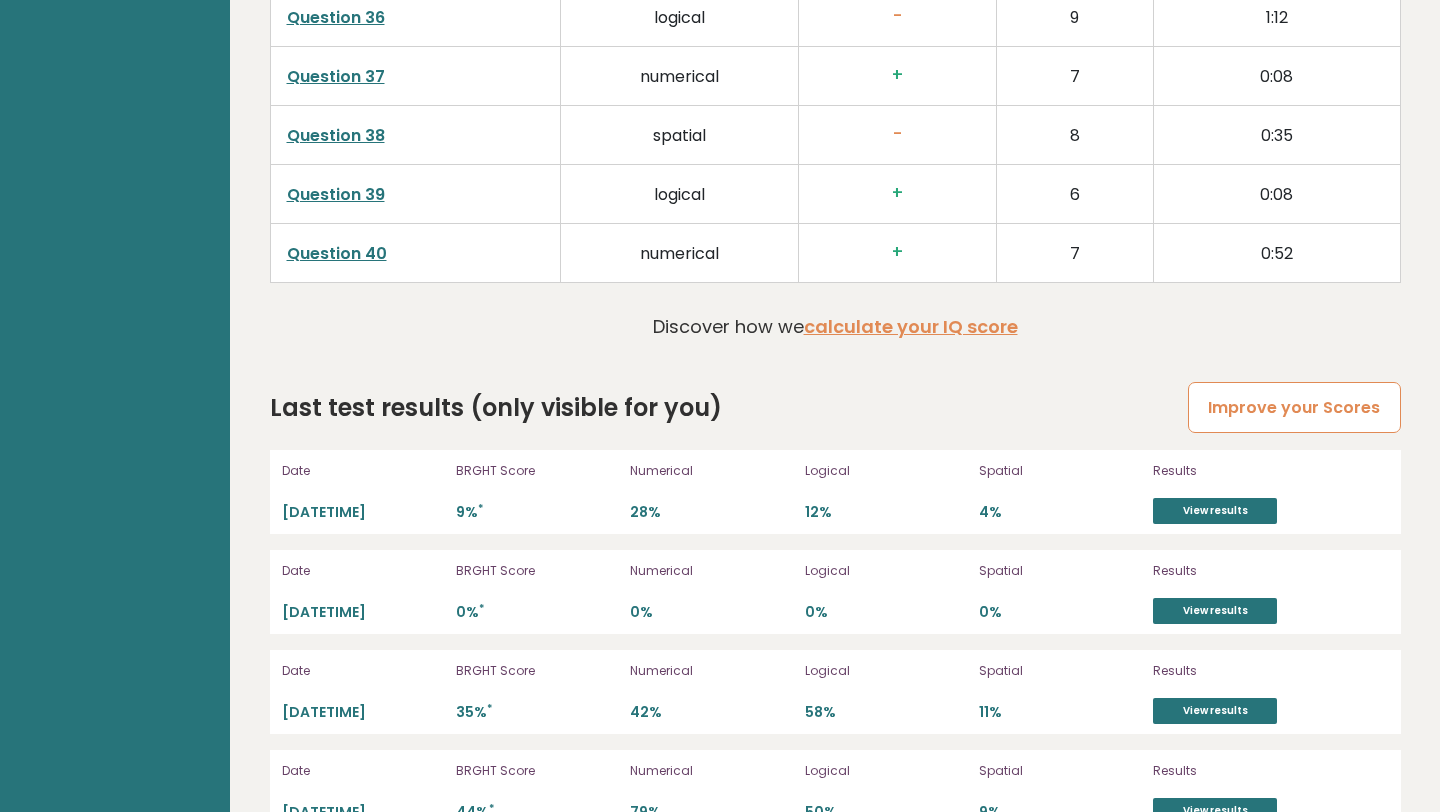 click on "Improve your Scores" at bounding box center (1294, 407) 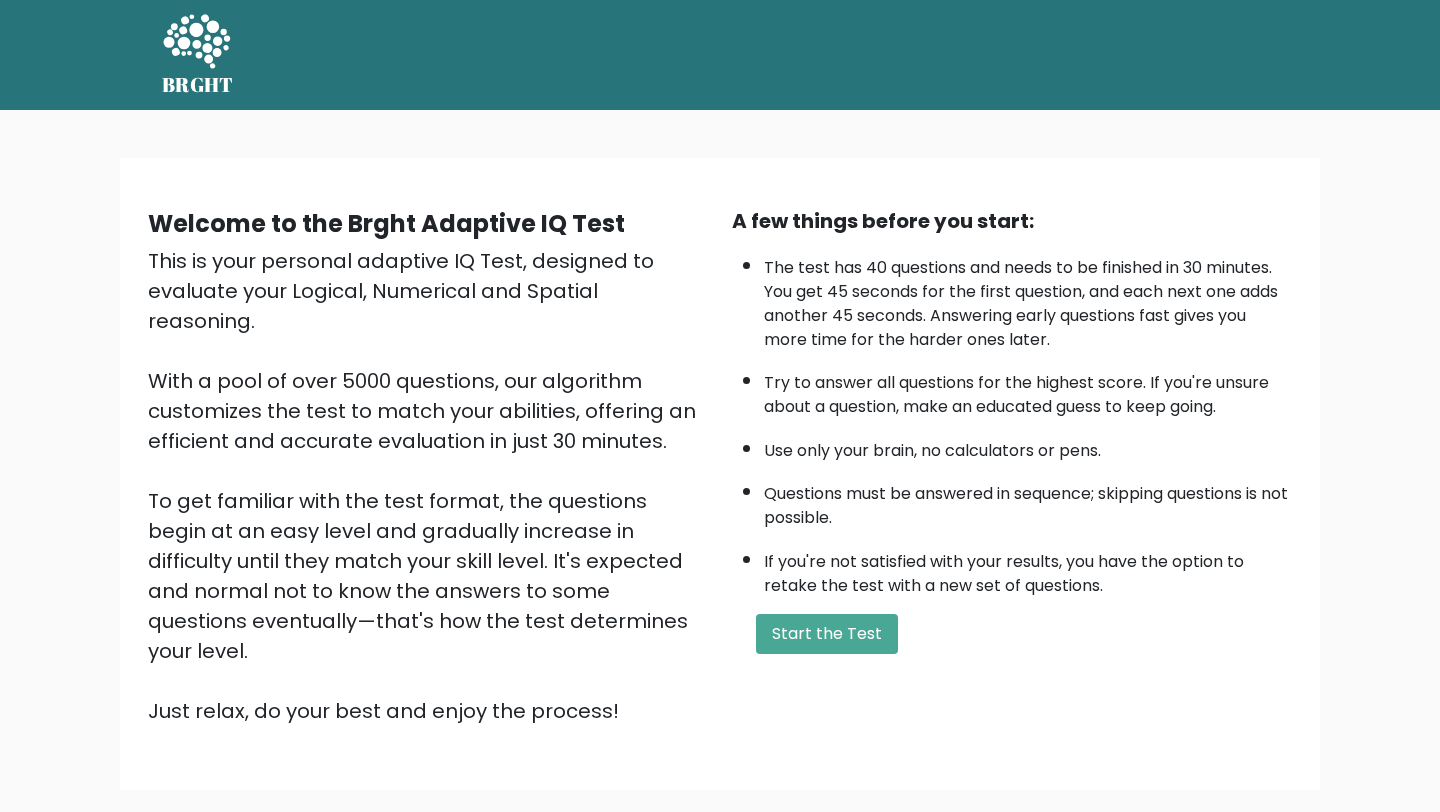 scroll, scrollTop: 0, scrollLeft: 0, axis: both 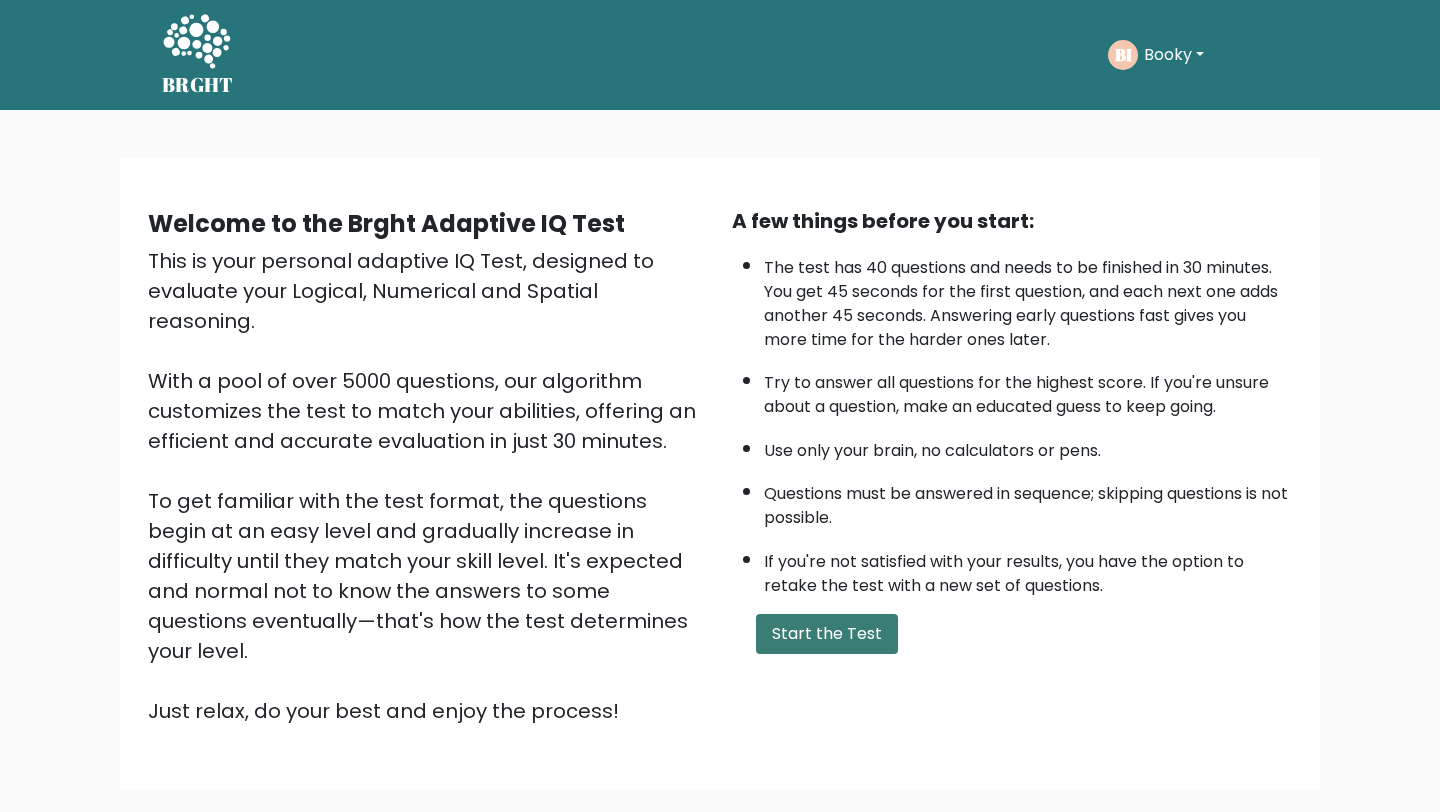 click on "Start the Test" at bounding box center (827, 634) 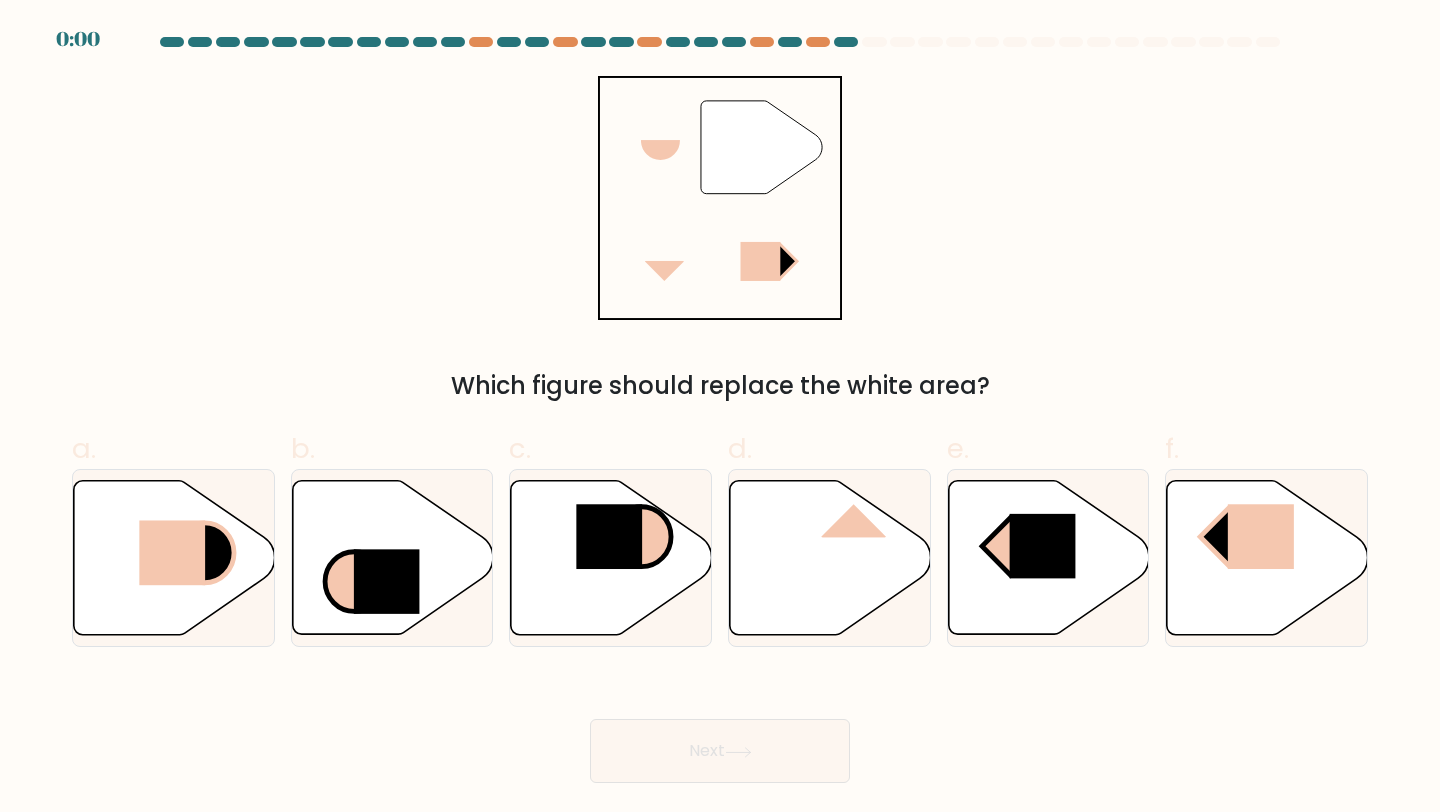 scroll, scrollTop: 0, scrollLeft: 0, axis: both 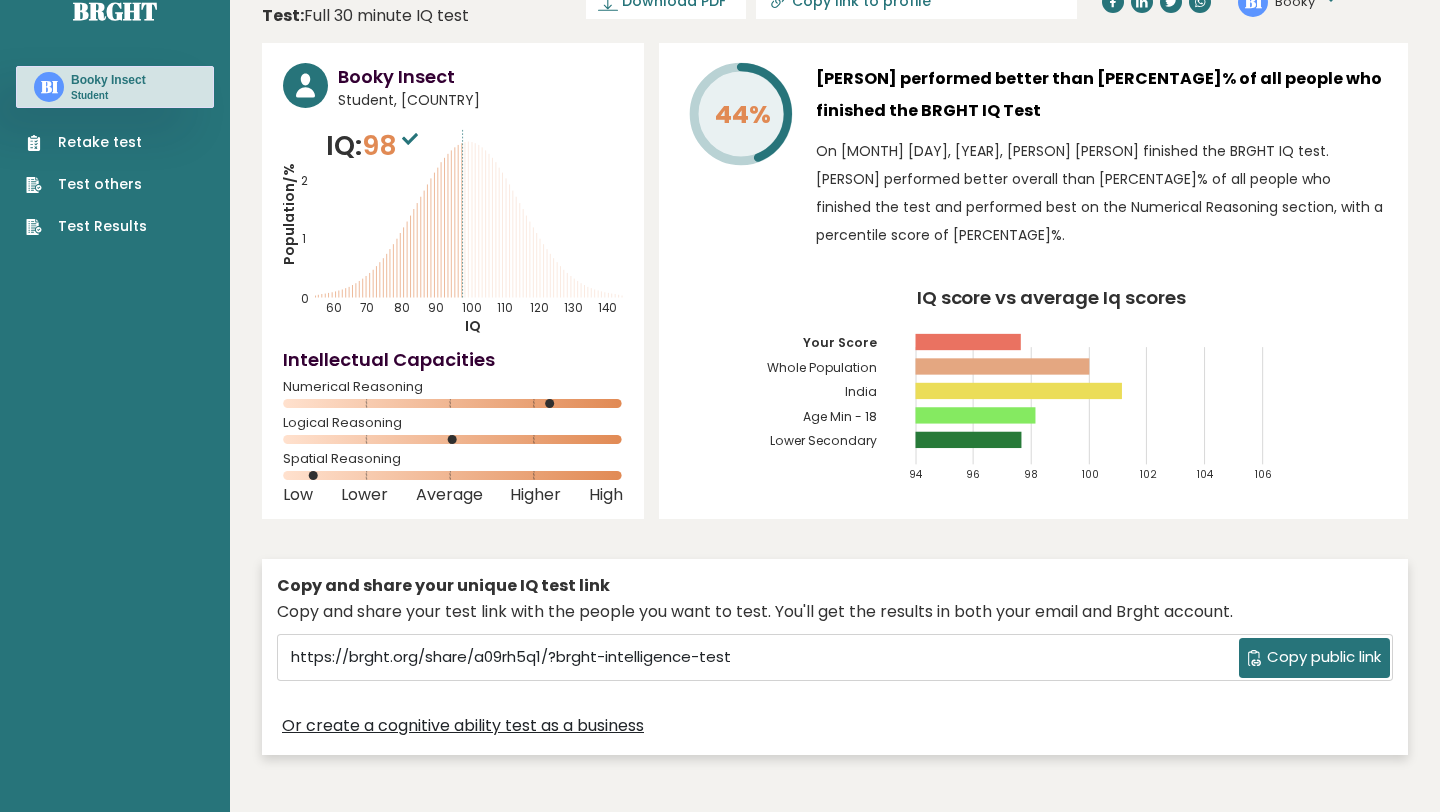 click on "Retake test" at bounding box center (86, 142) 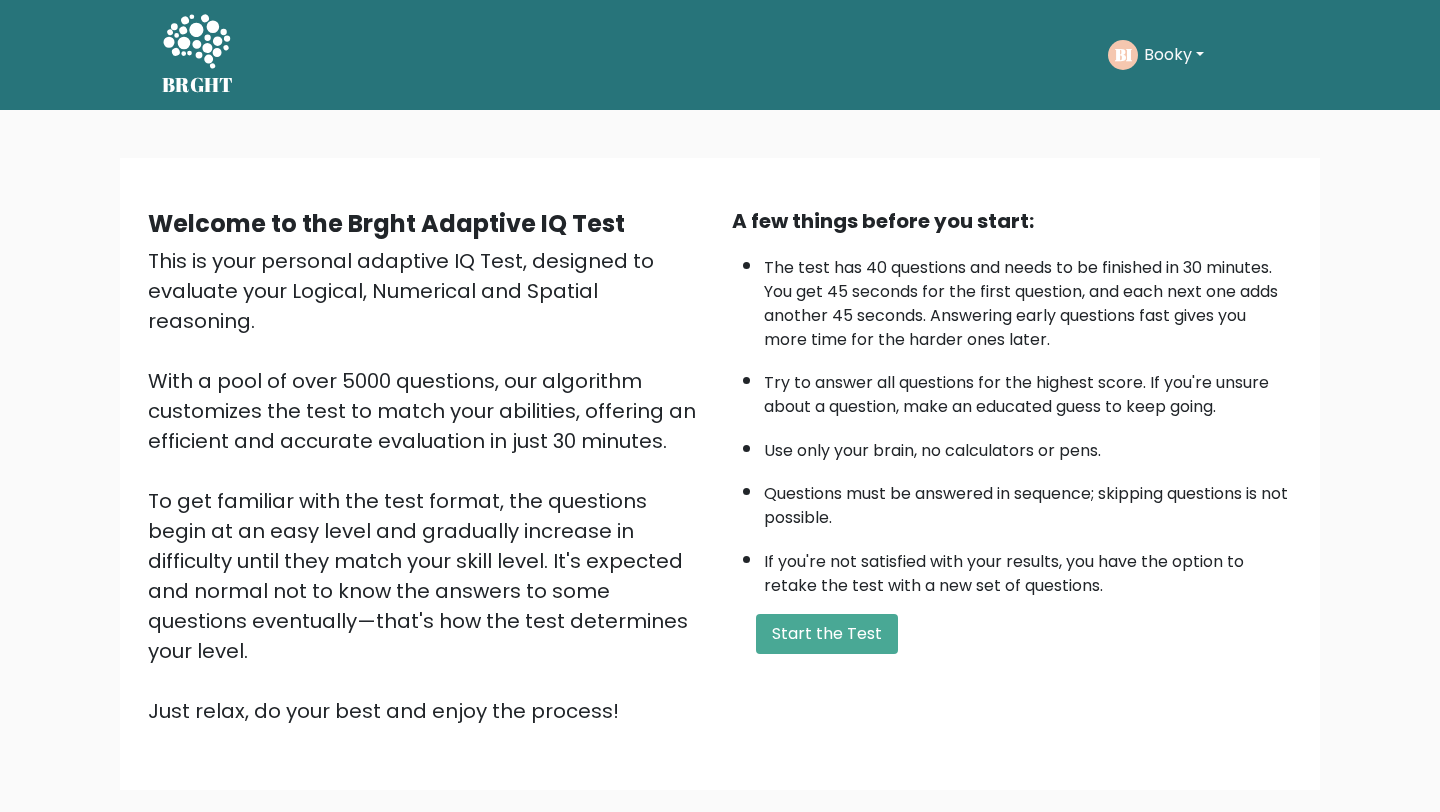 scroll, scrollTop: 0, scrollLeft: 0, axis: both 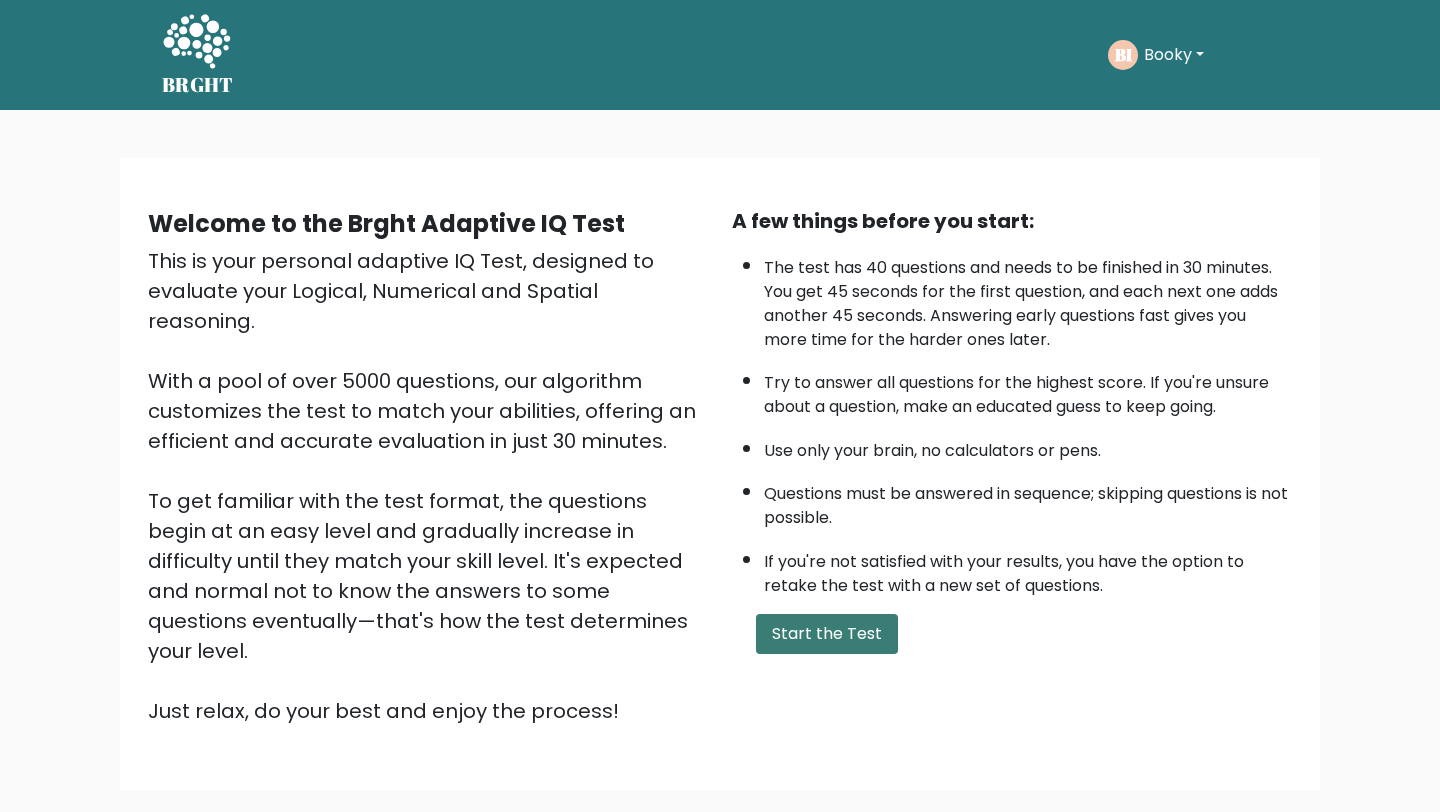 click on "Start the Test" at bounding box center [827, 634] 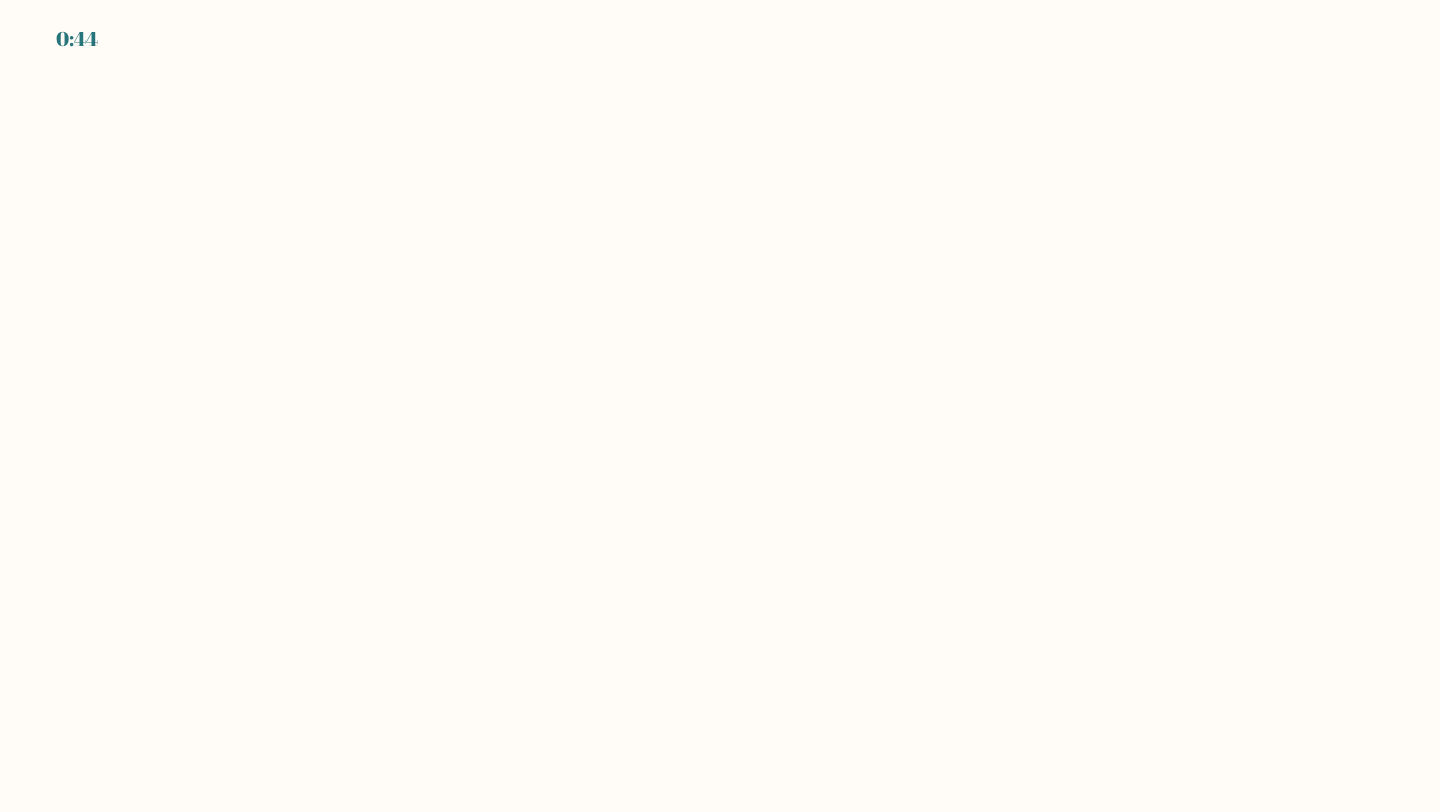 scroll, scrollTop: 0, scrollLeft: 0, axis: both 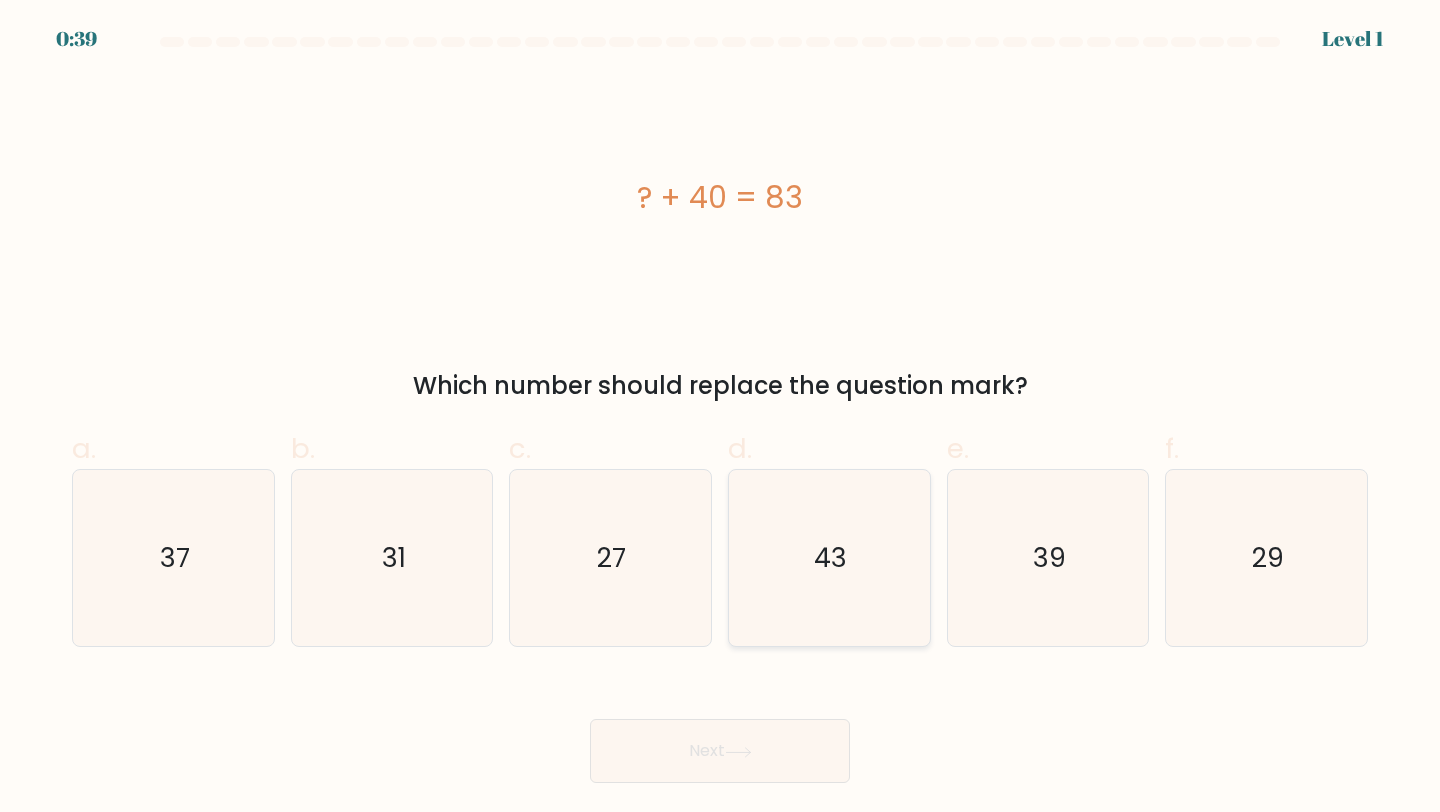 click on "43" 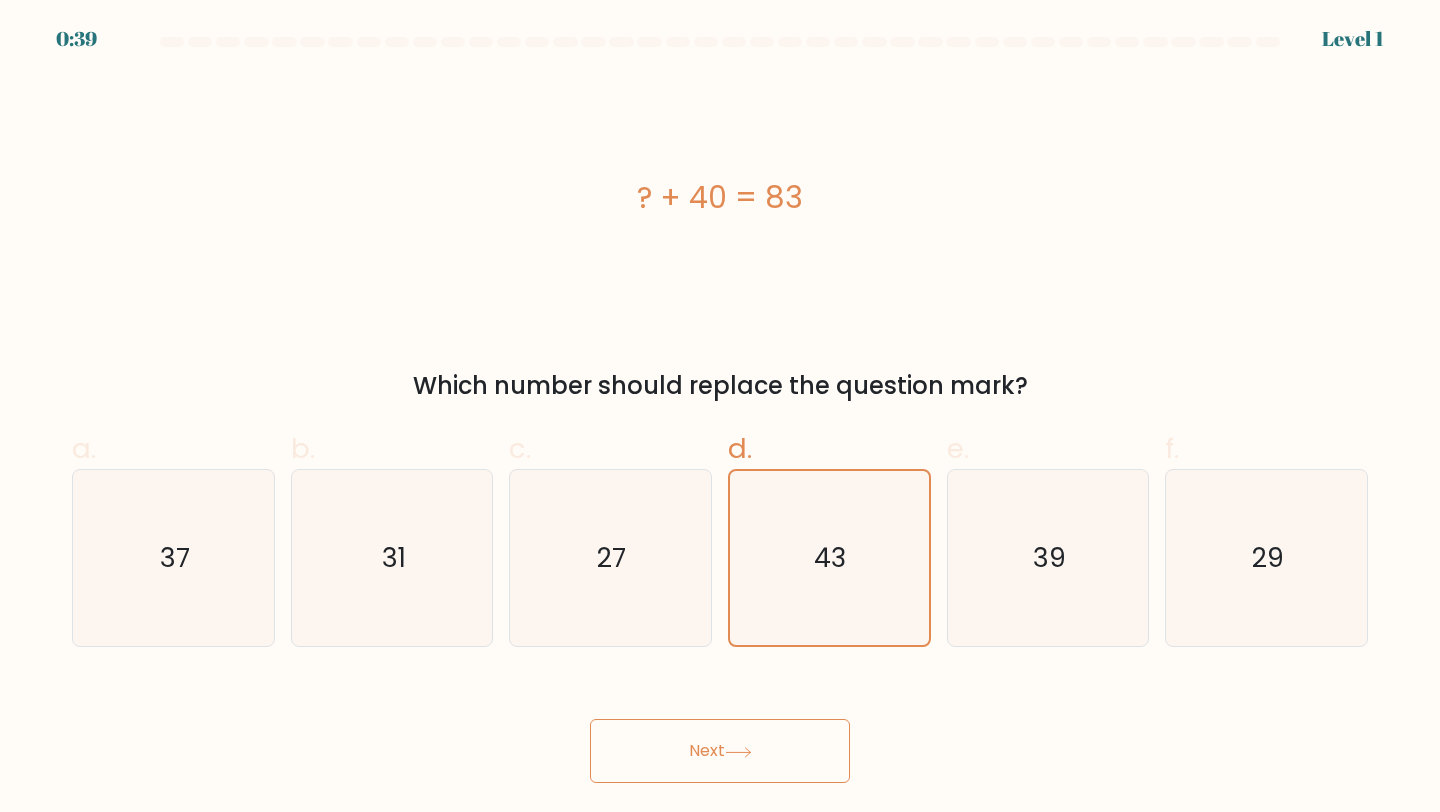 click on "Next" at bounding box center [720, 751] 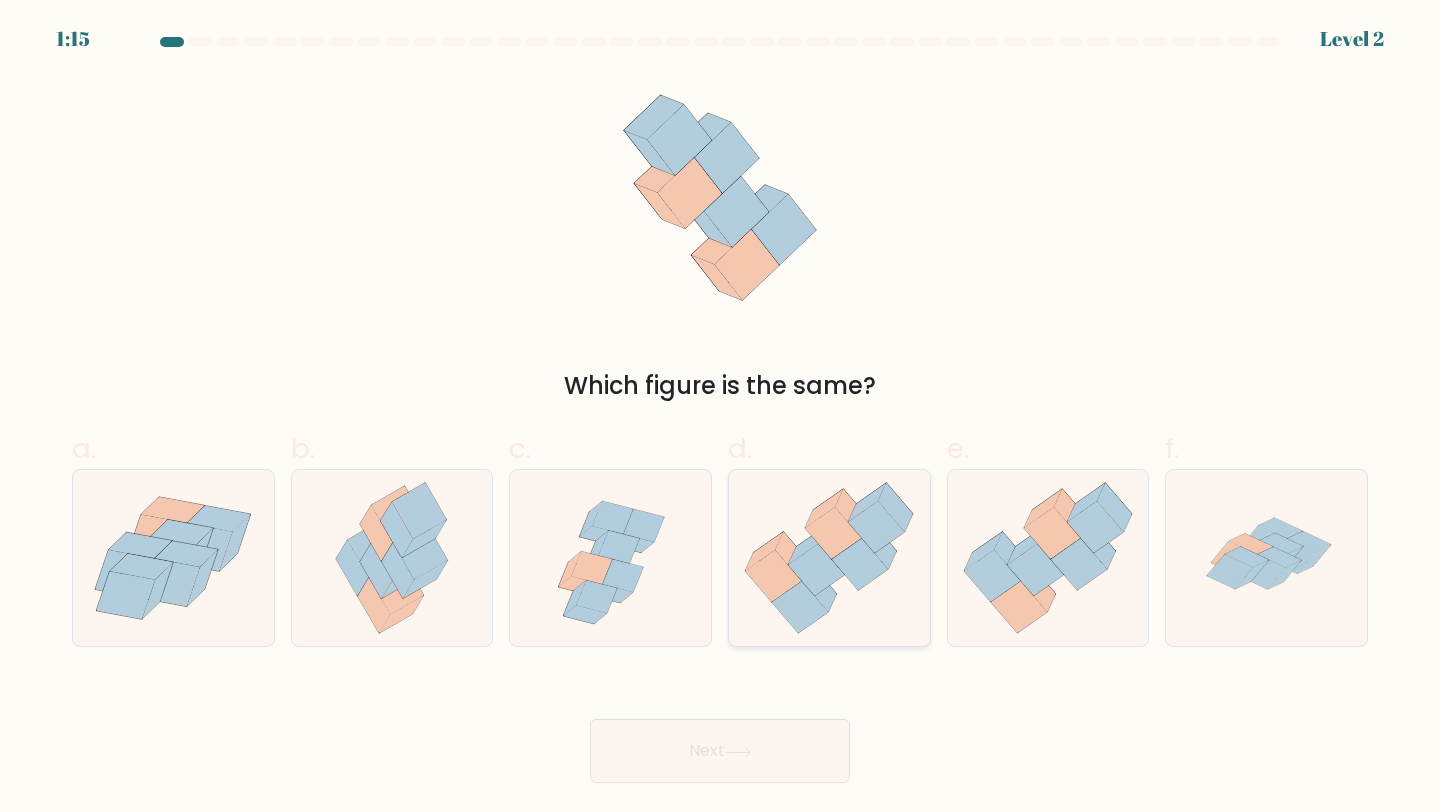 click 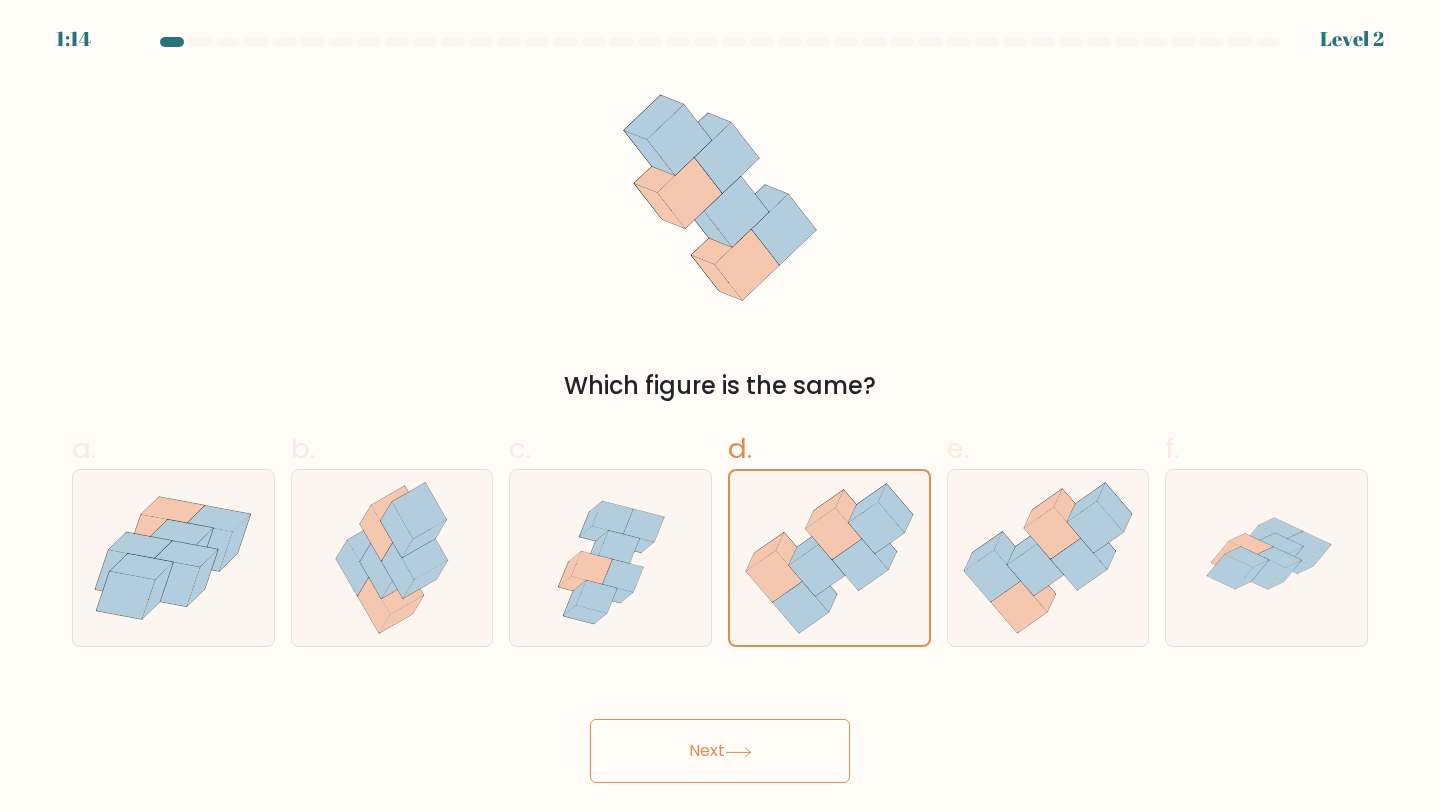 click on "Next" at bounding box center [720, 751] 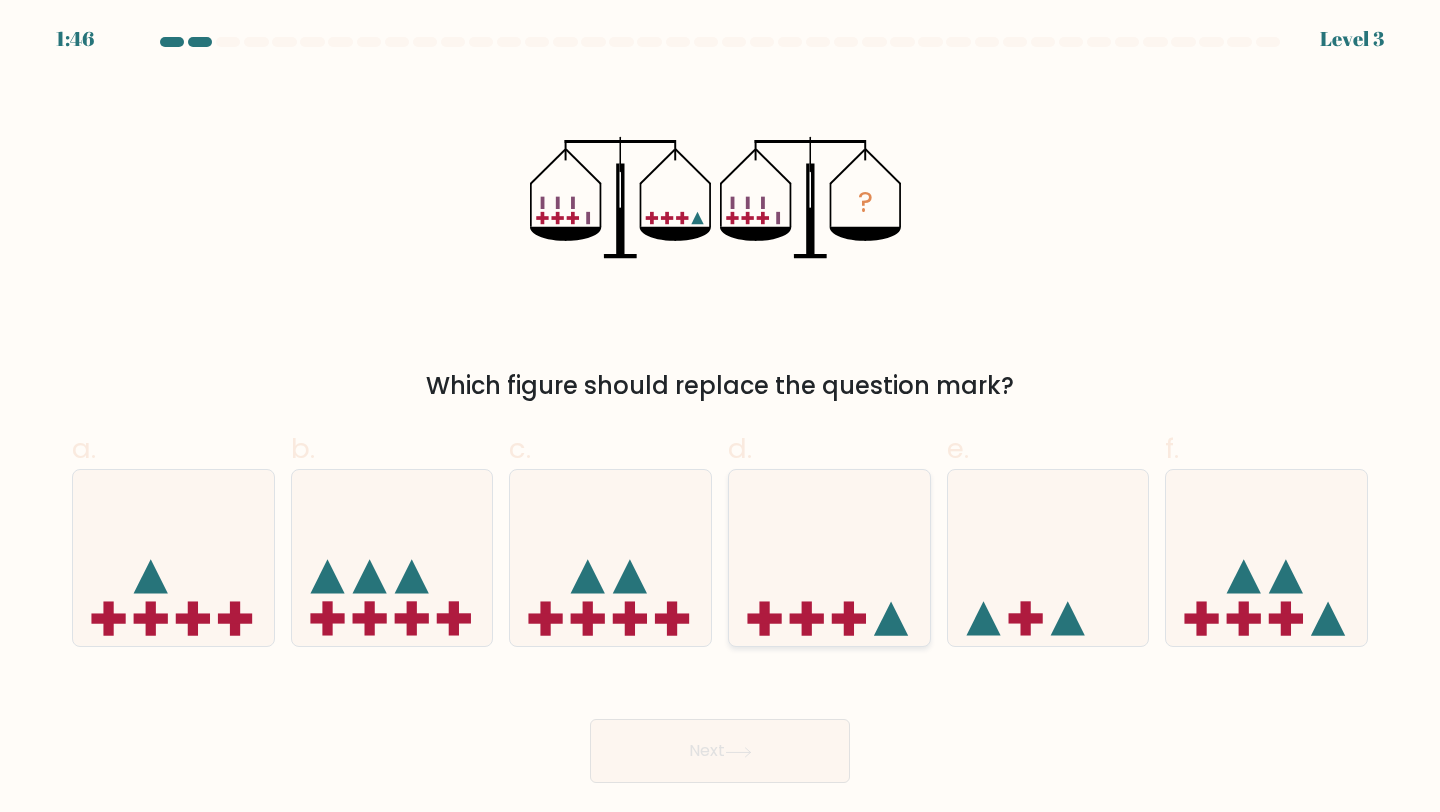 click 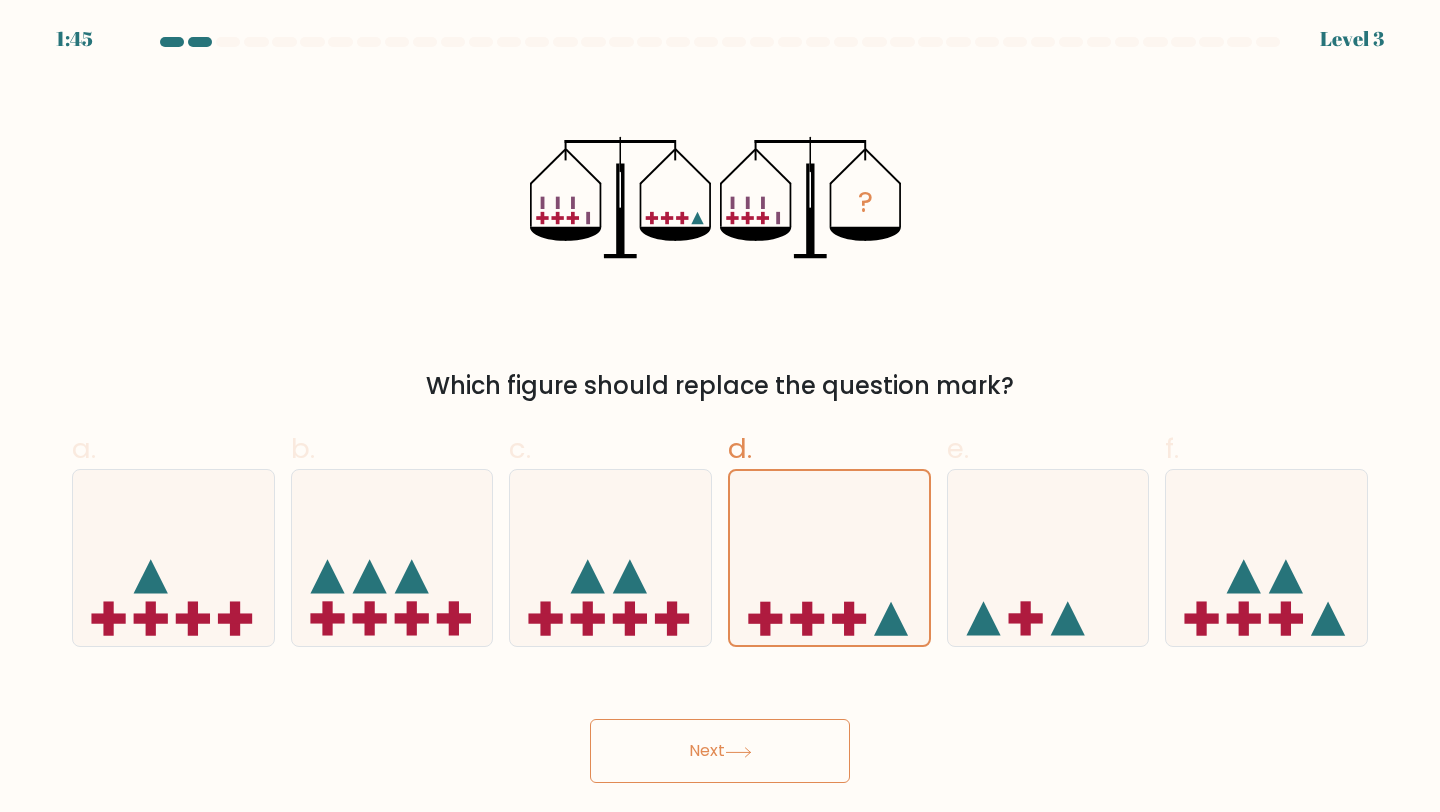 click on "Next" at bounding box center (720, 751) 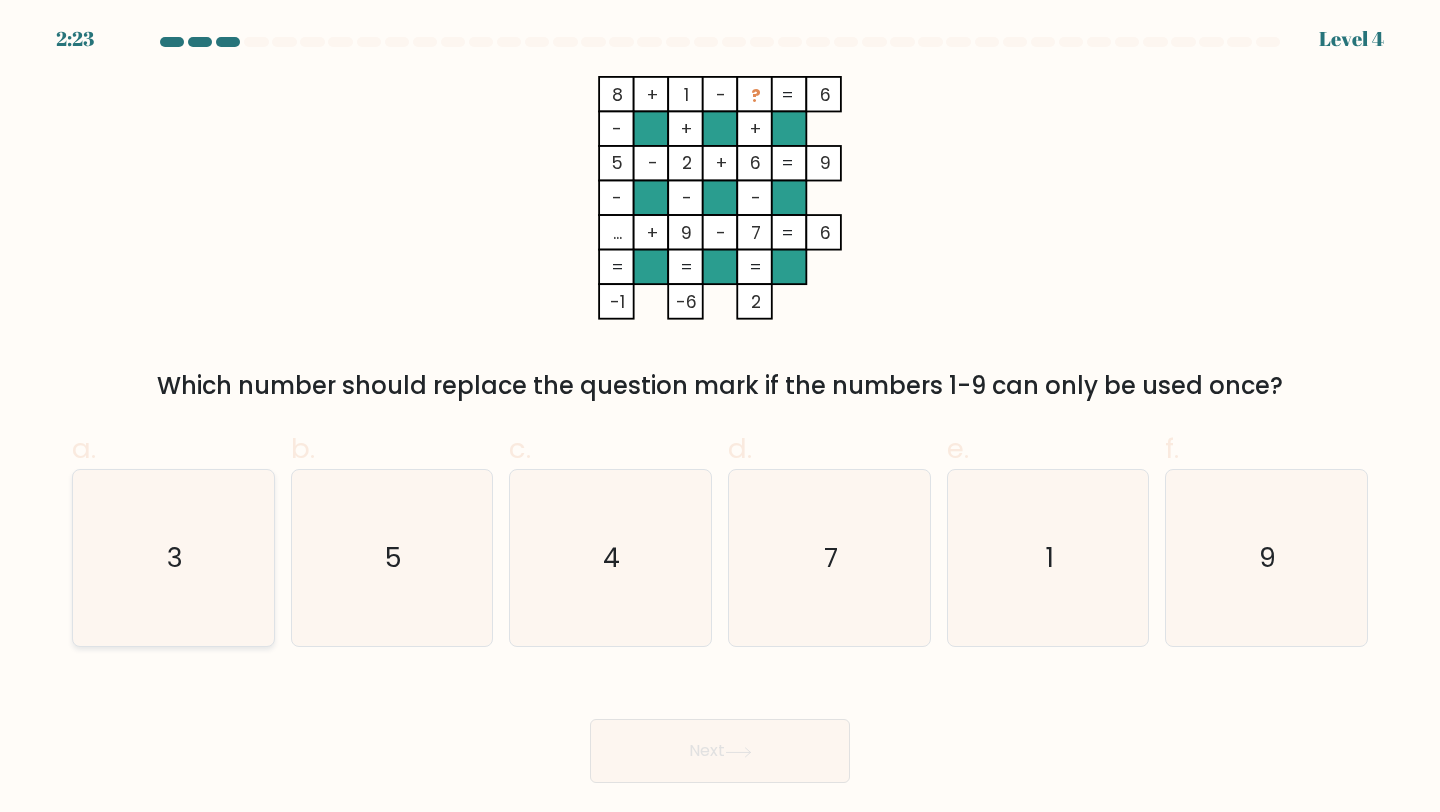 click on "3" 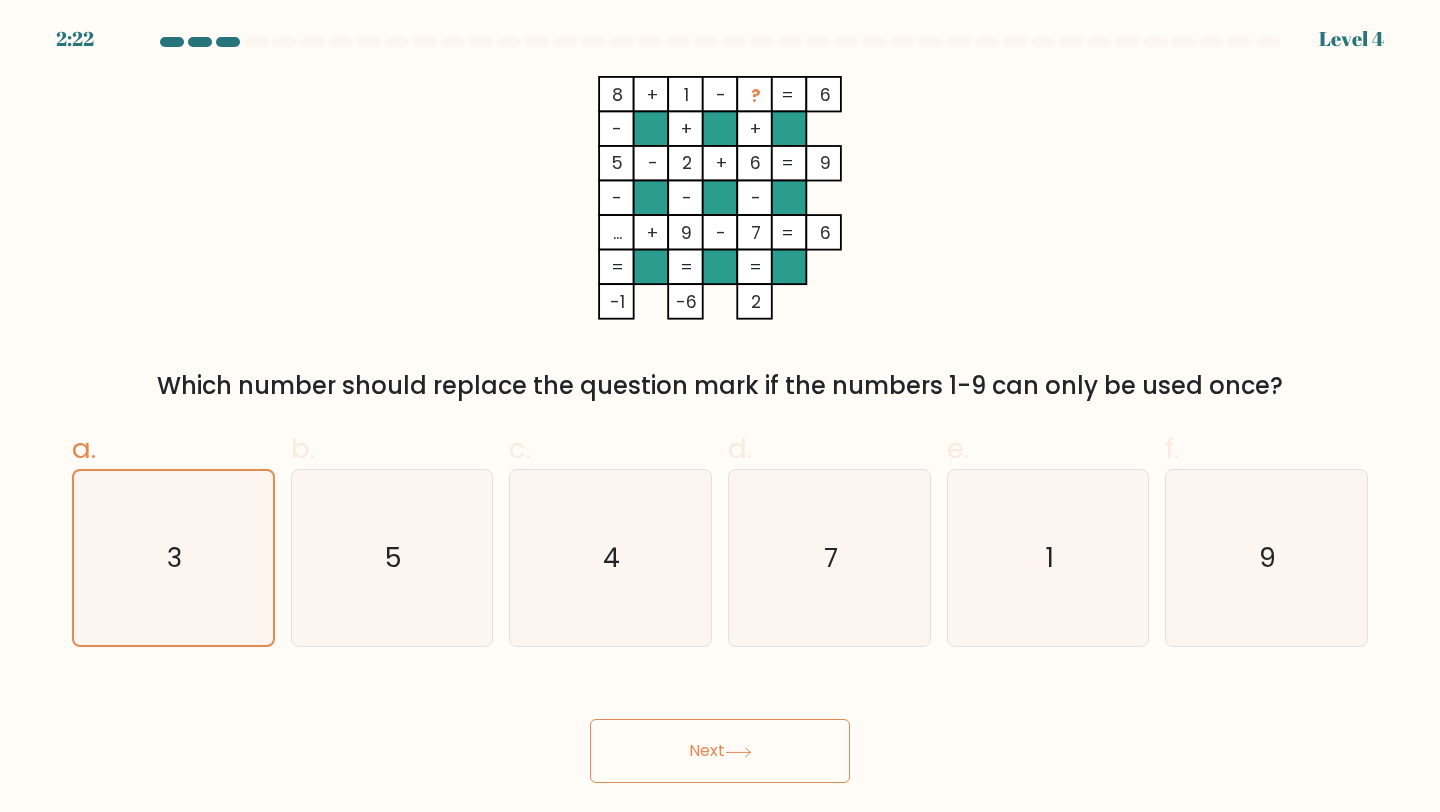 click on "Next" at bounding box center (720, 751) 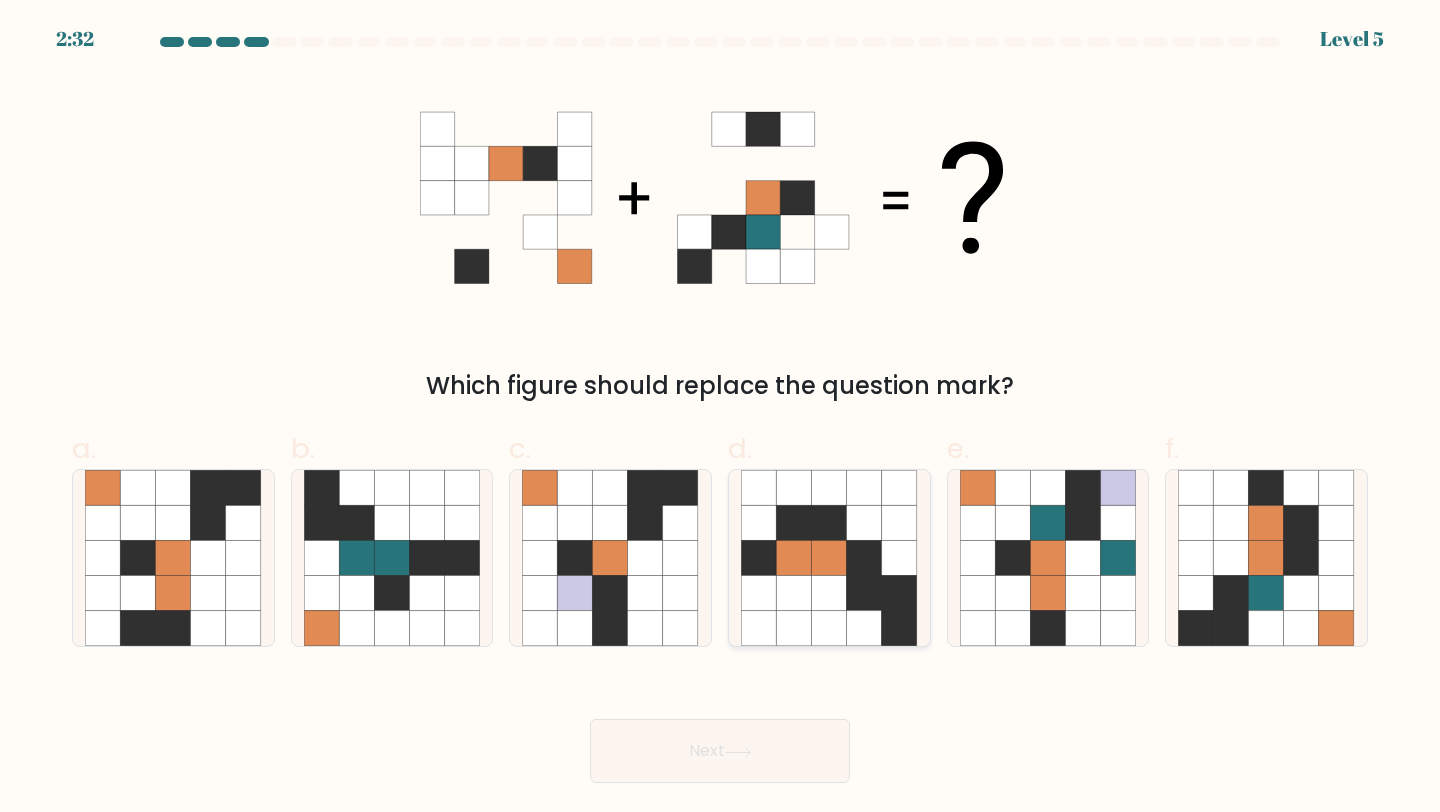 click 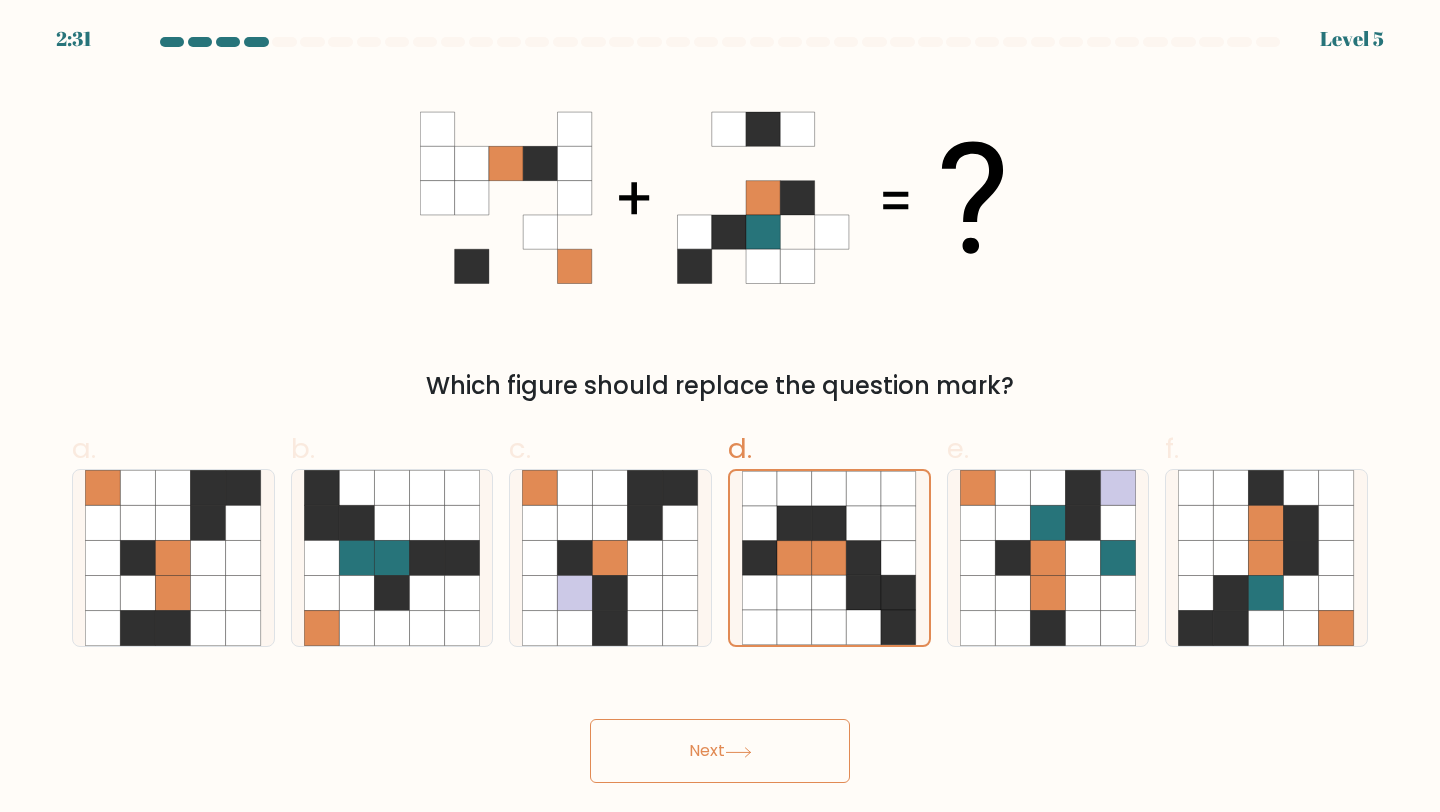 click on "Next" at bounding box center (720, 751) 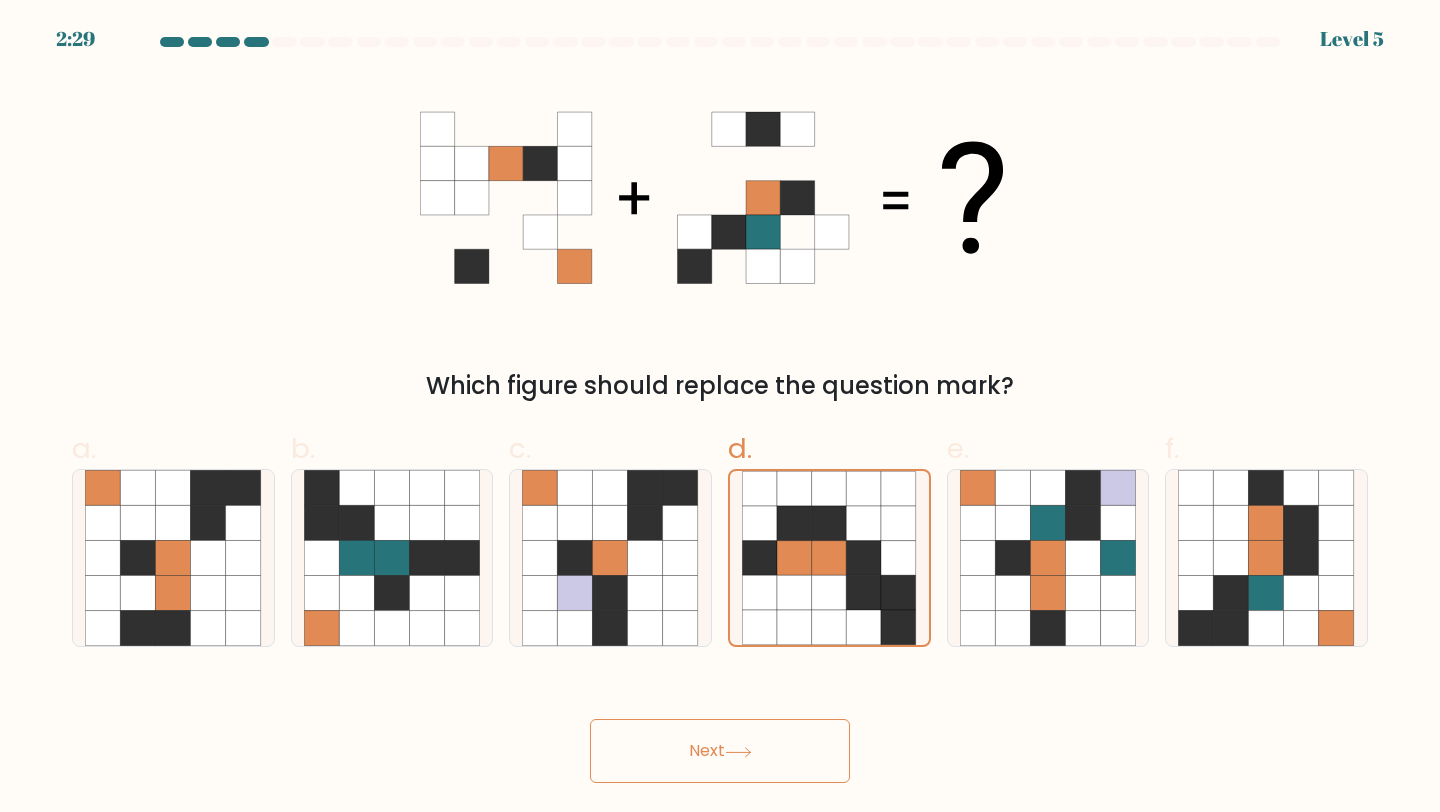 click on "Next" at bounding box center (720, 751) 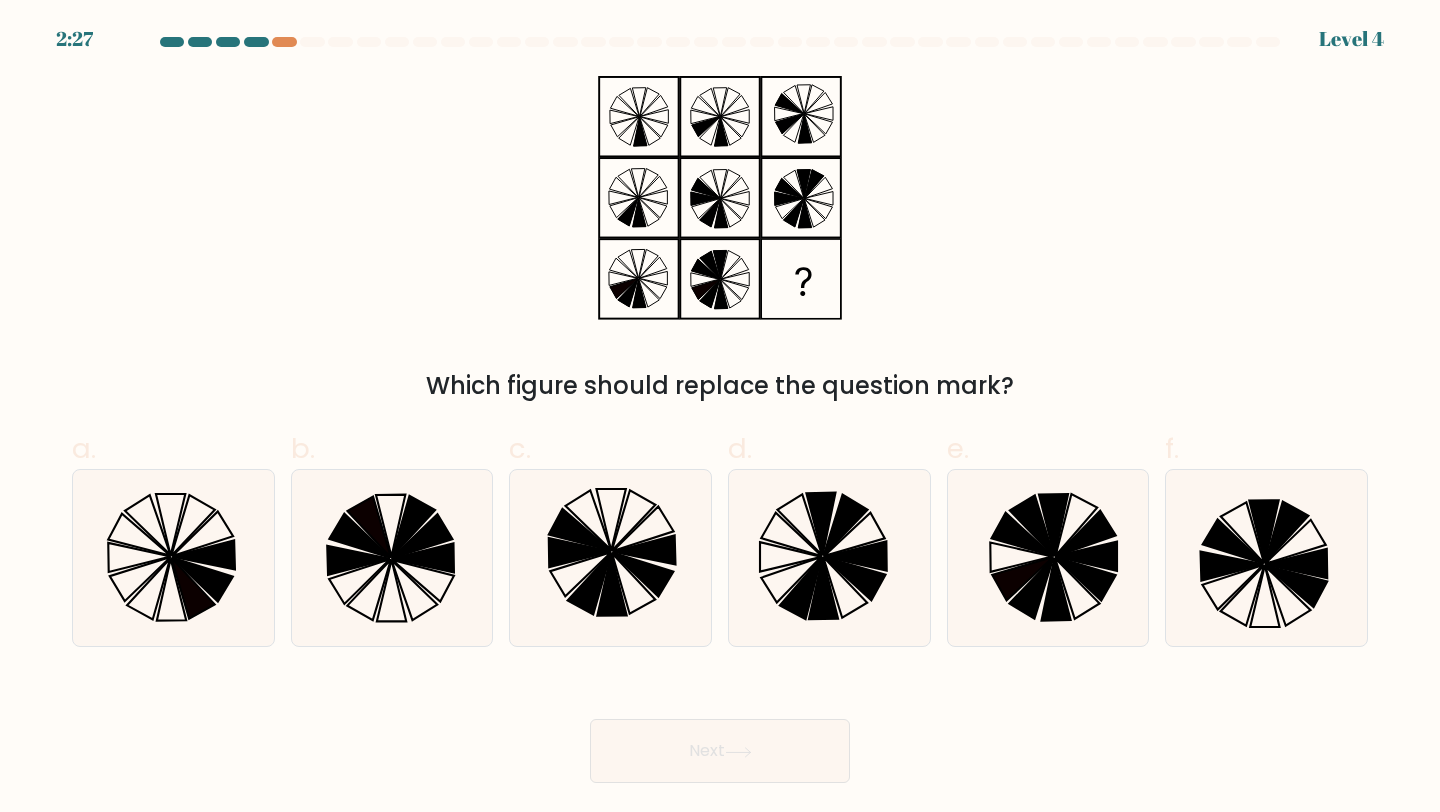 click on "Next" at bounding box center [720, 751] 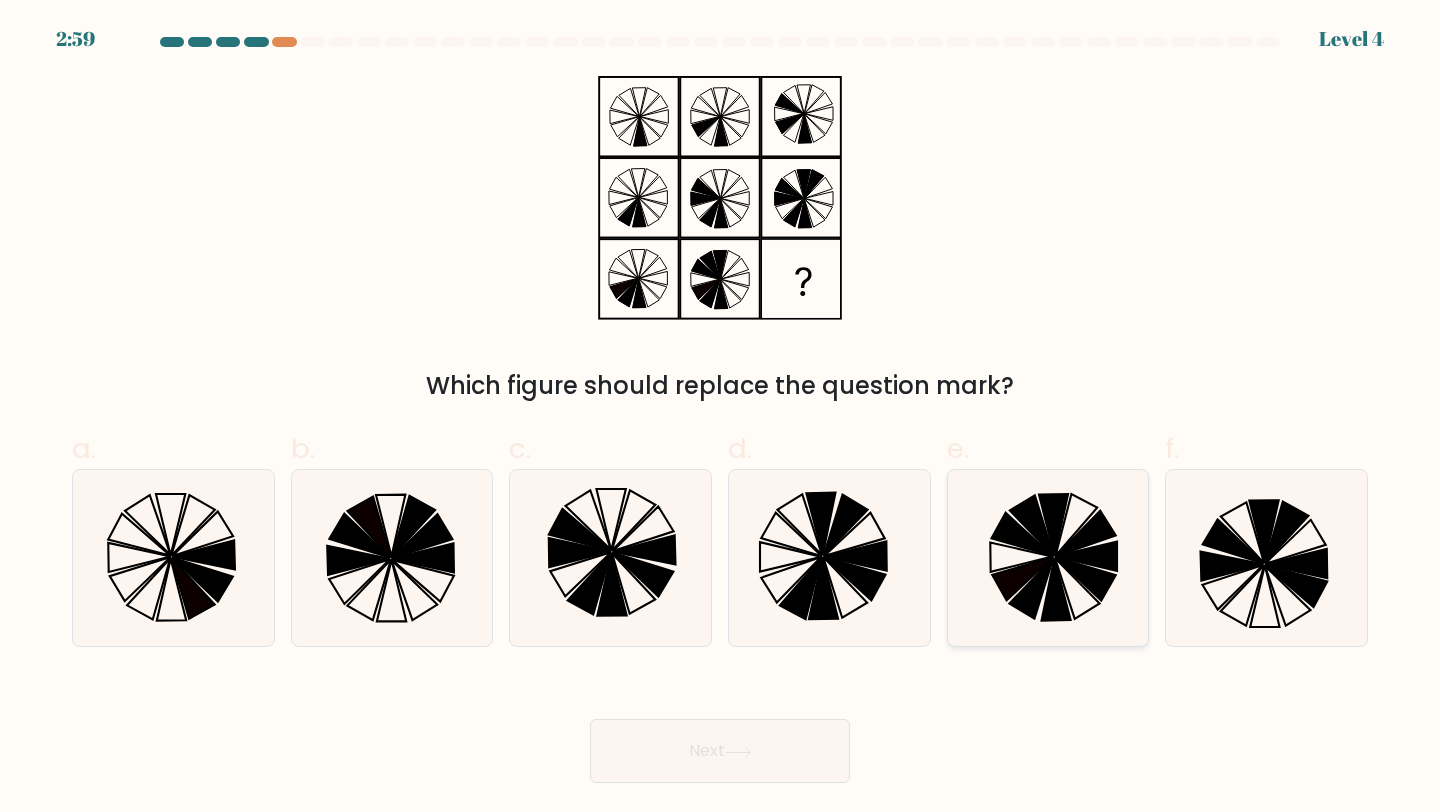 click 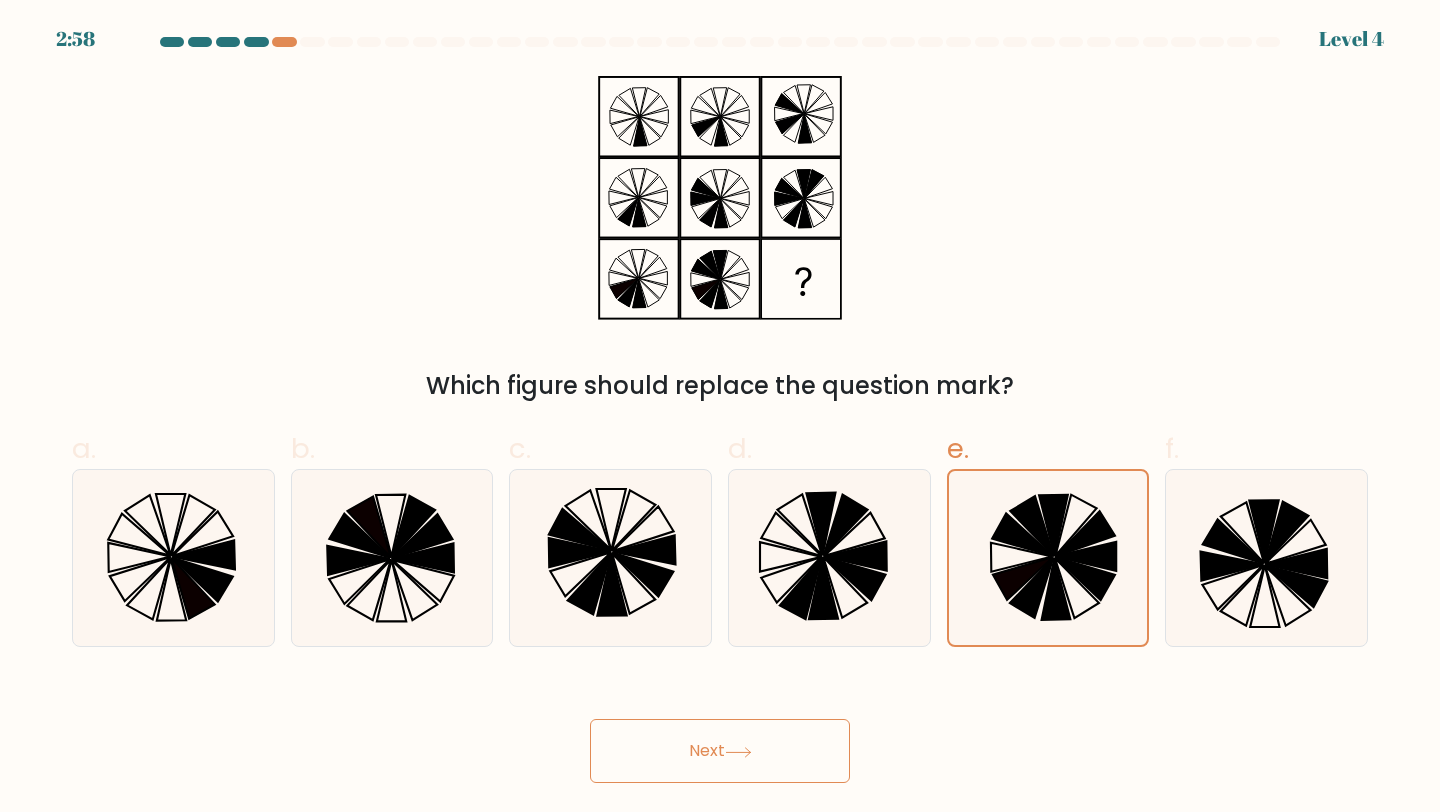 click on "Next" at bounding box center (720, 751) 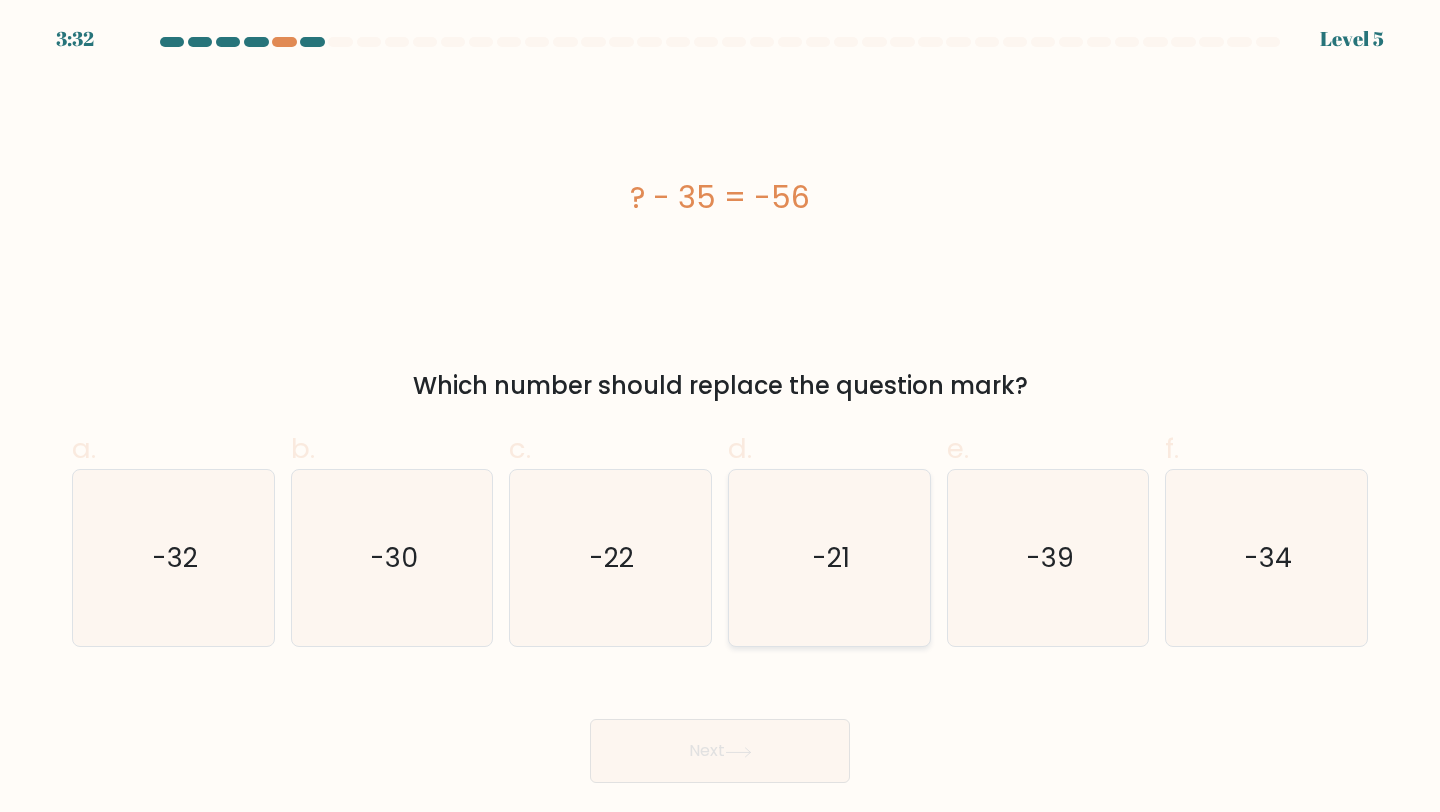 click on "-21" 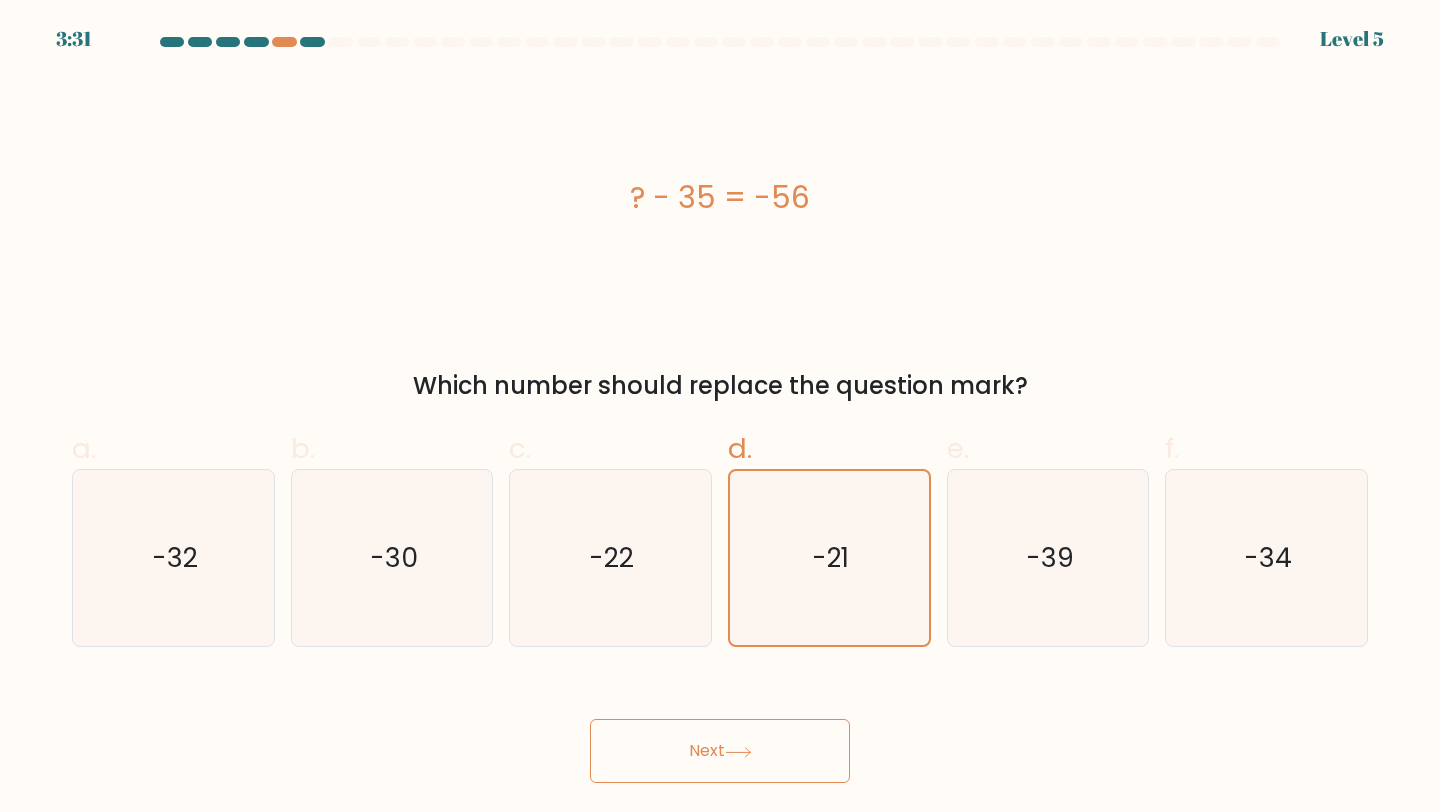 click on "Next" at bounding box center [720, 751] 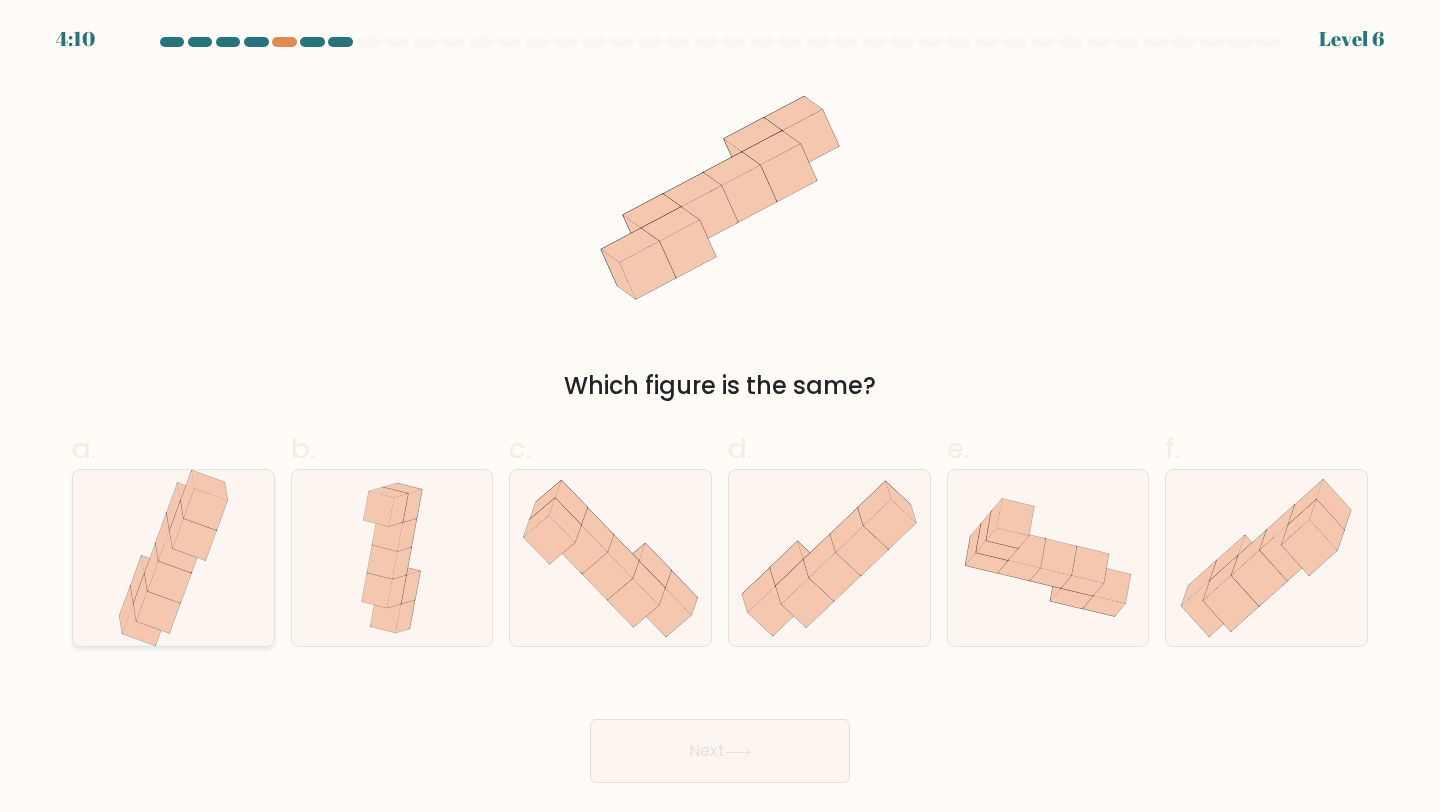 click 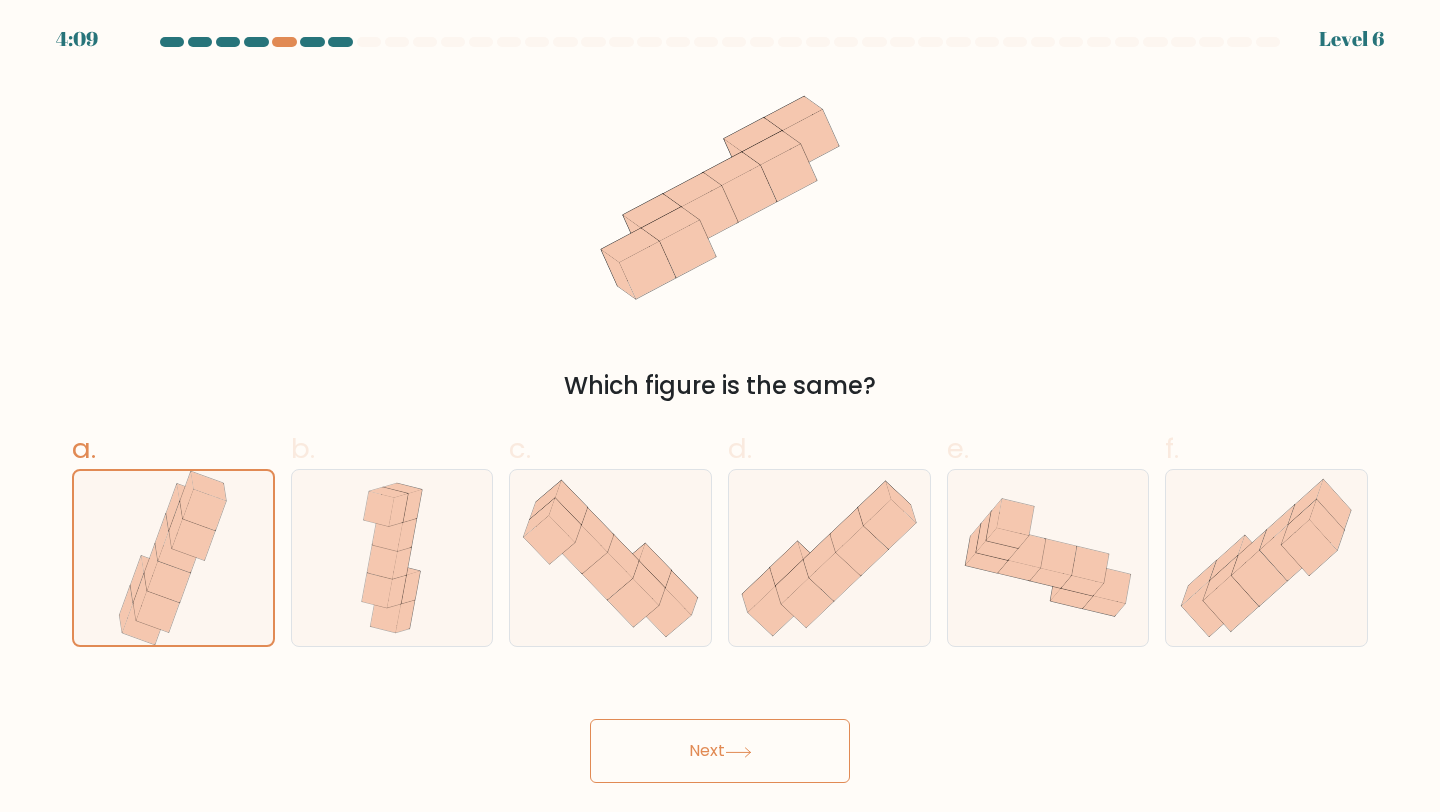 click on "Next" at bounding box center [720, 751] 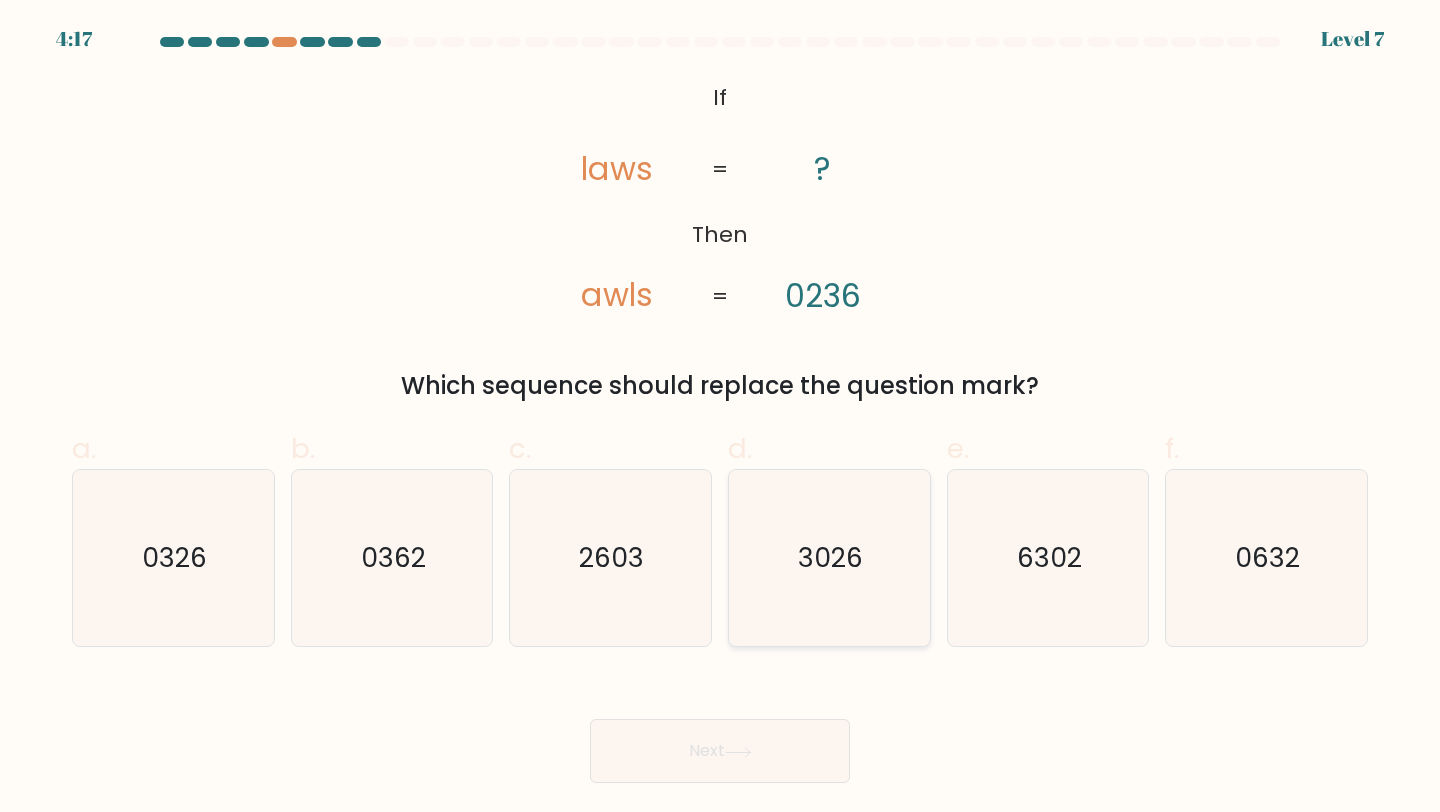 click on "3026" 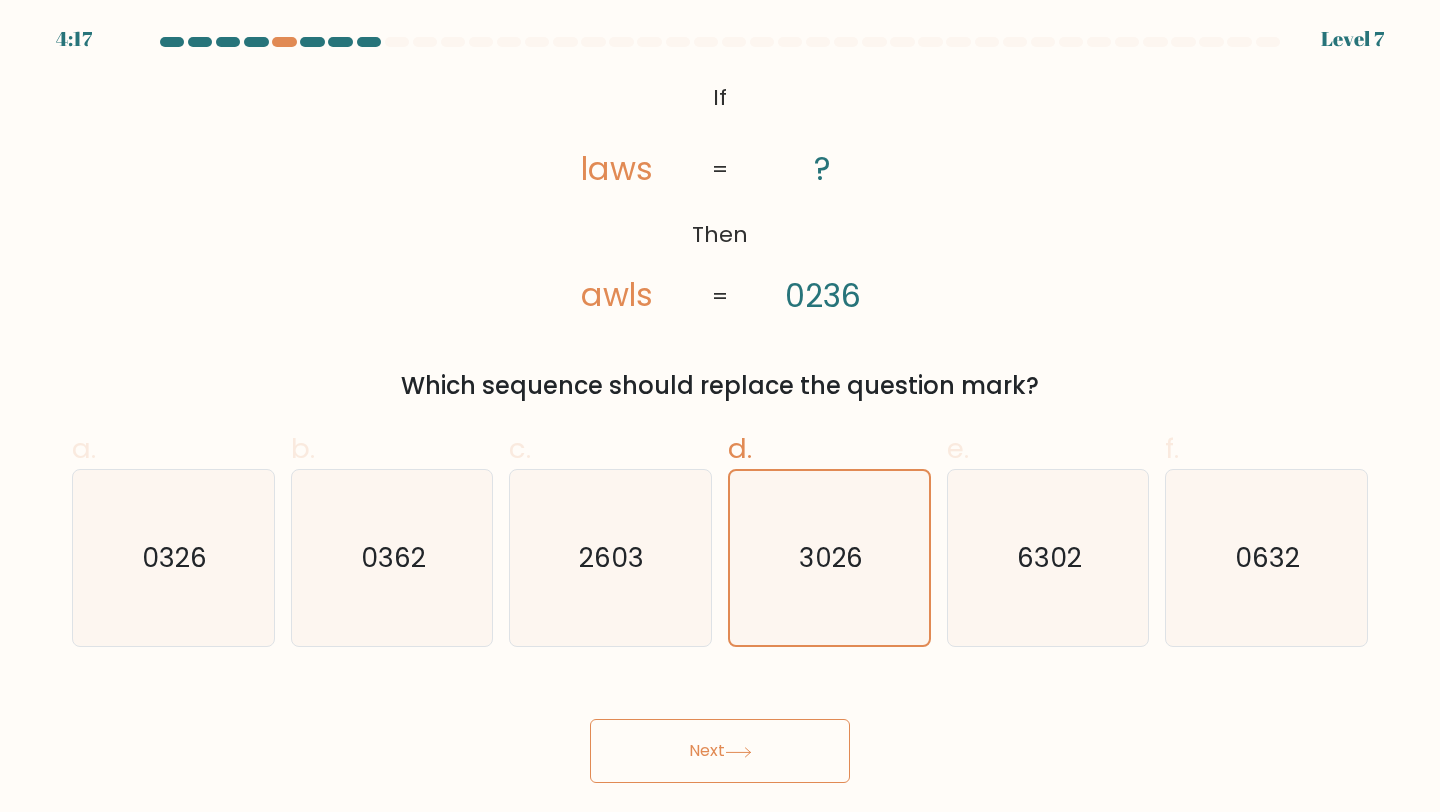 click on "Next" at bounding box center (720, 751) 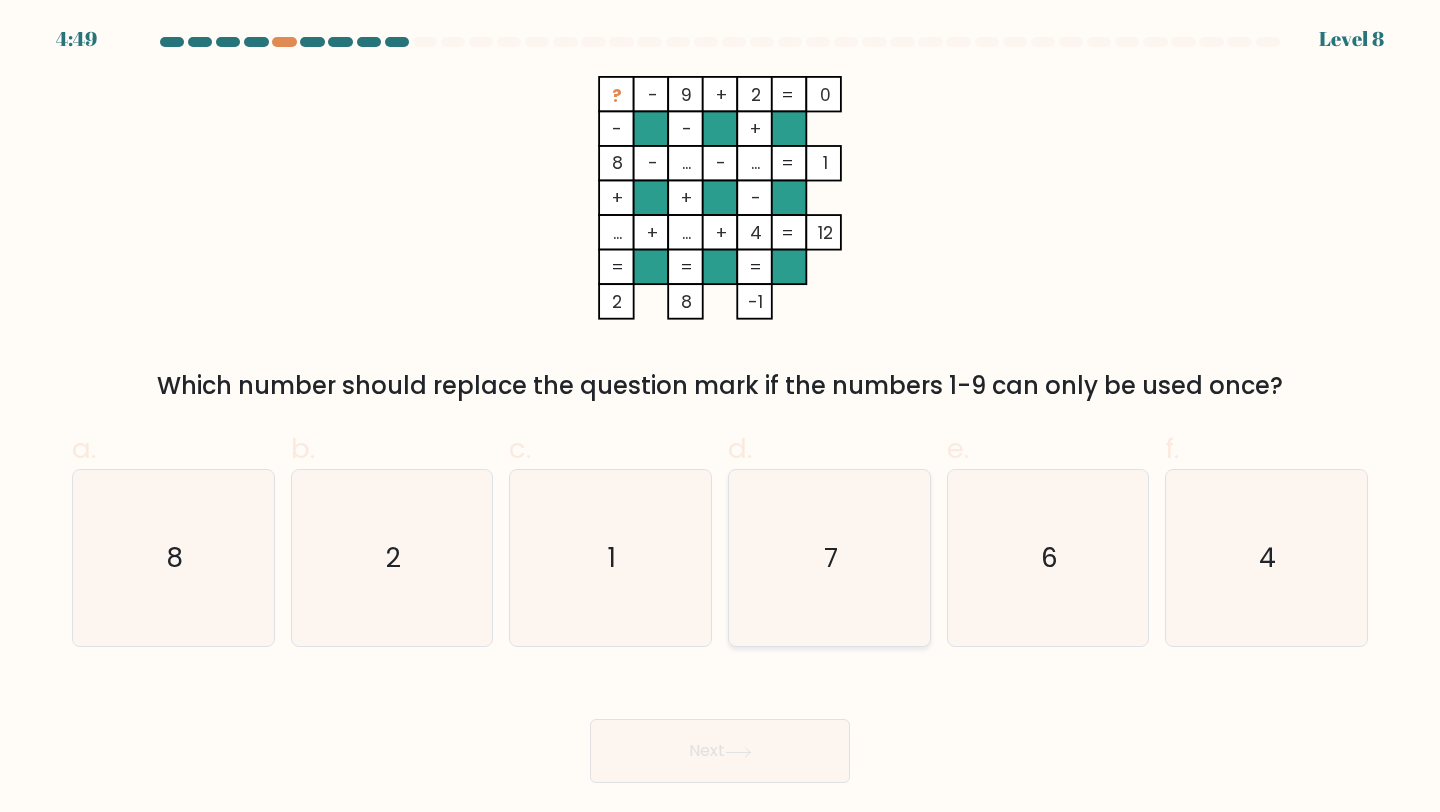 click on "7" 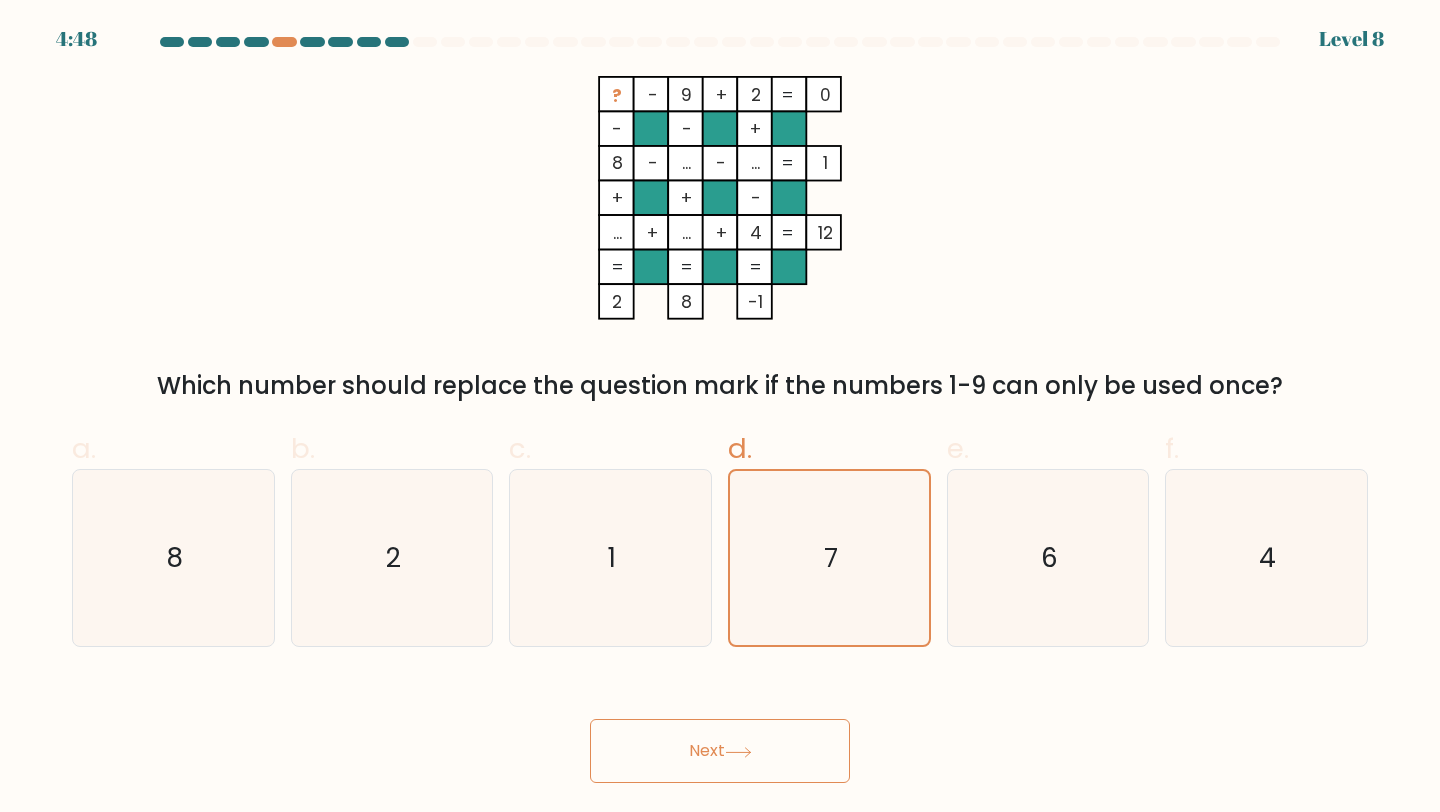 click on "Next" at bounding box center [720, 751] 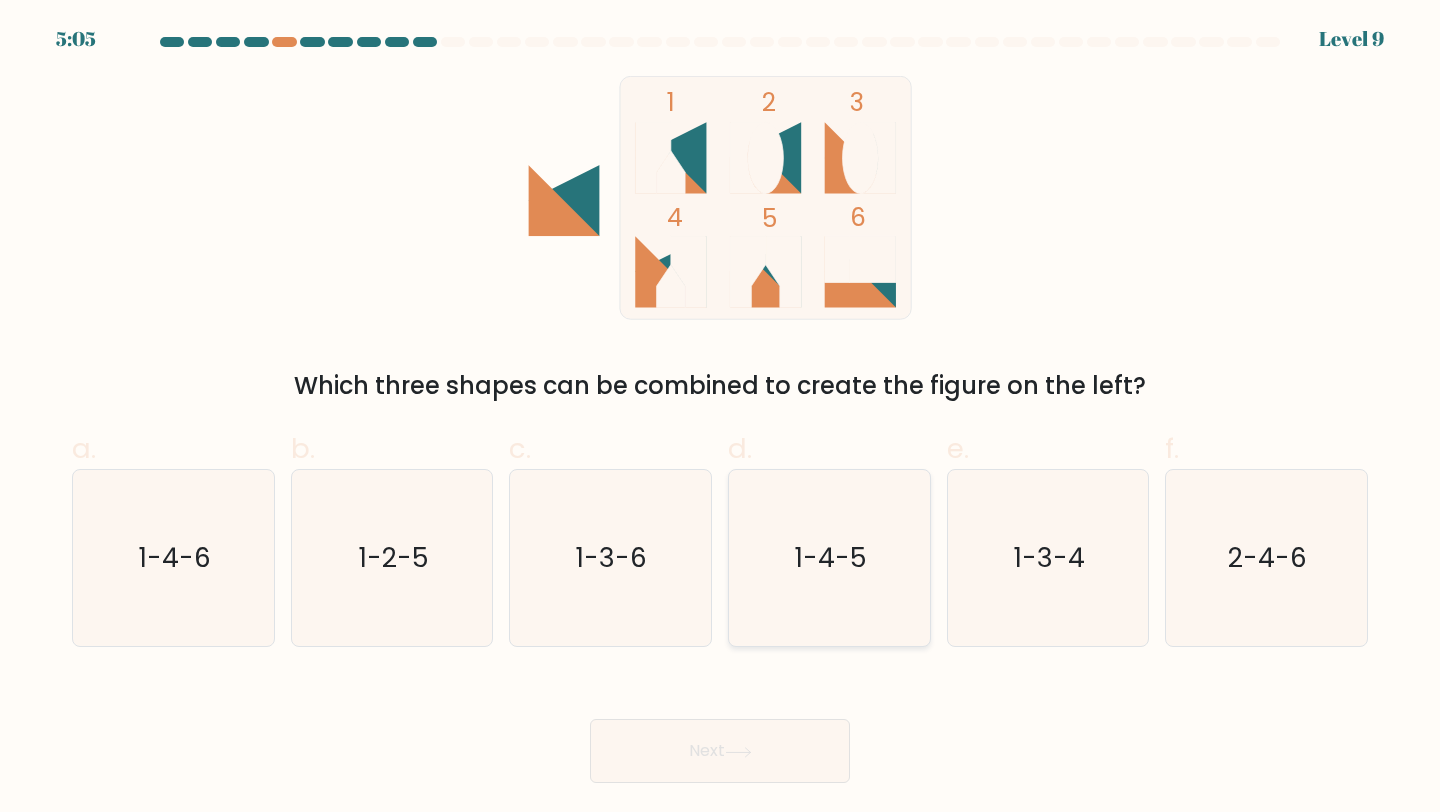 click on "1-4-5" 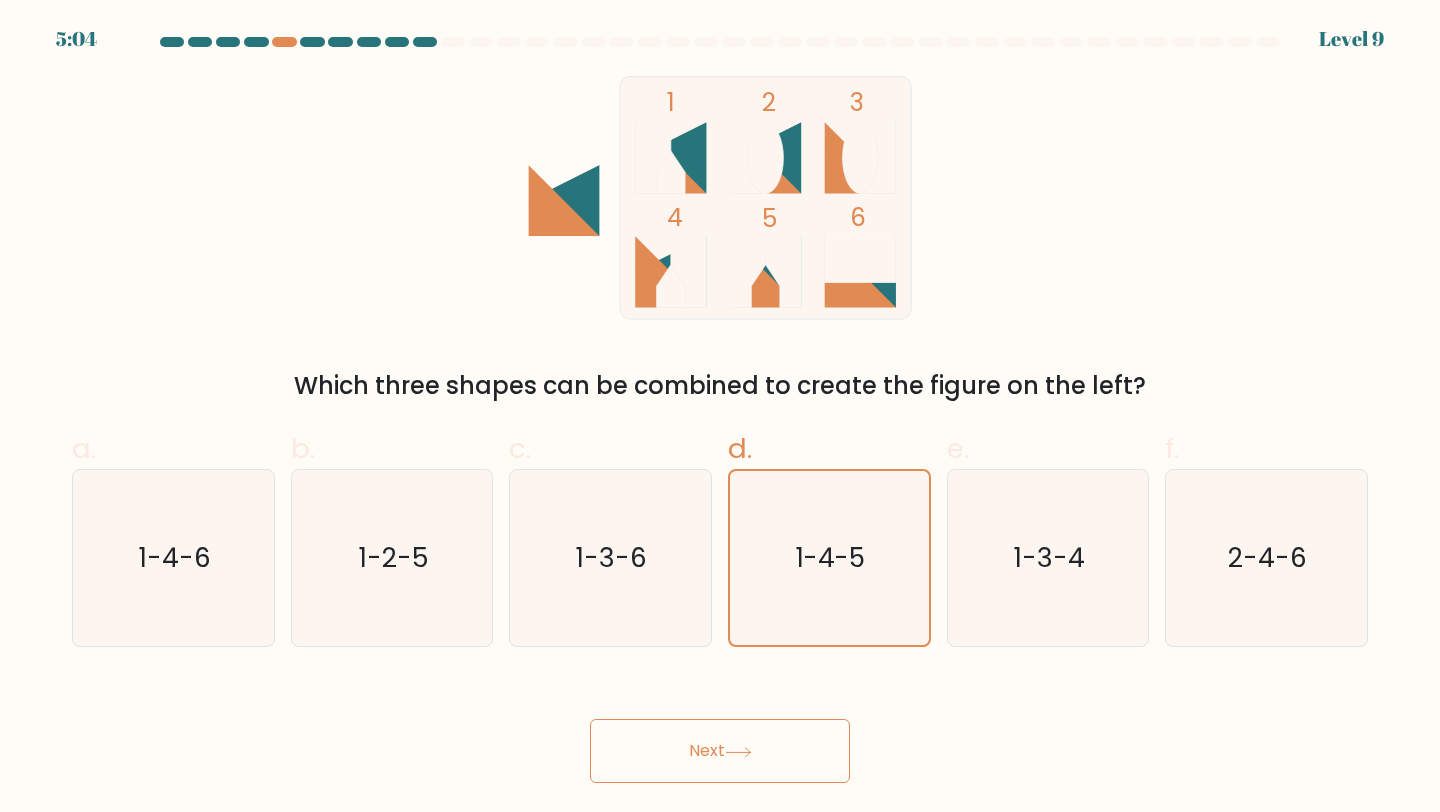 click 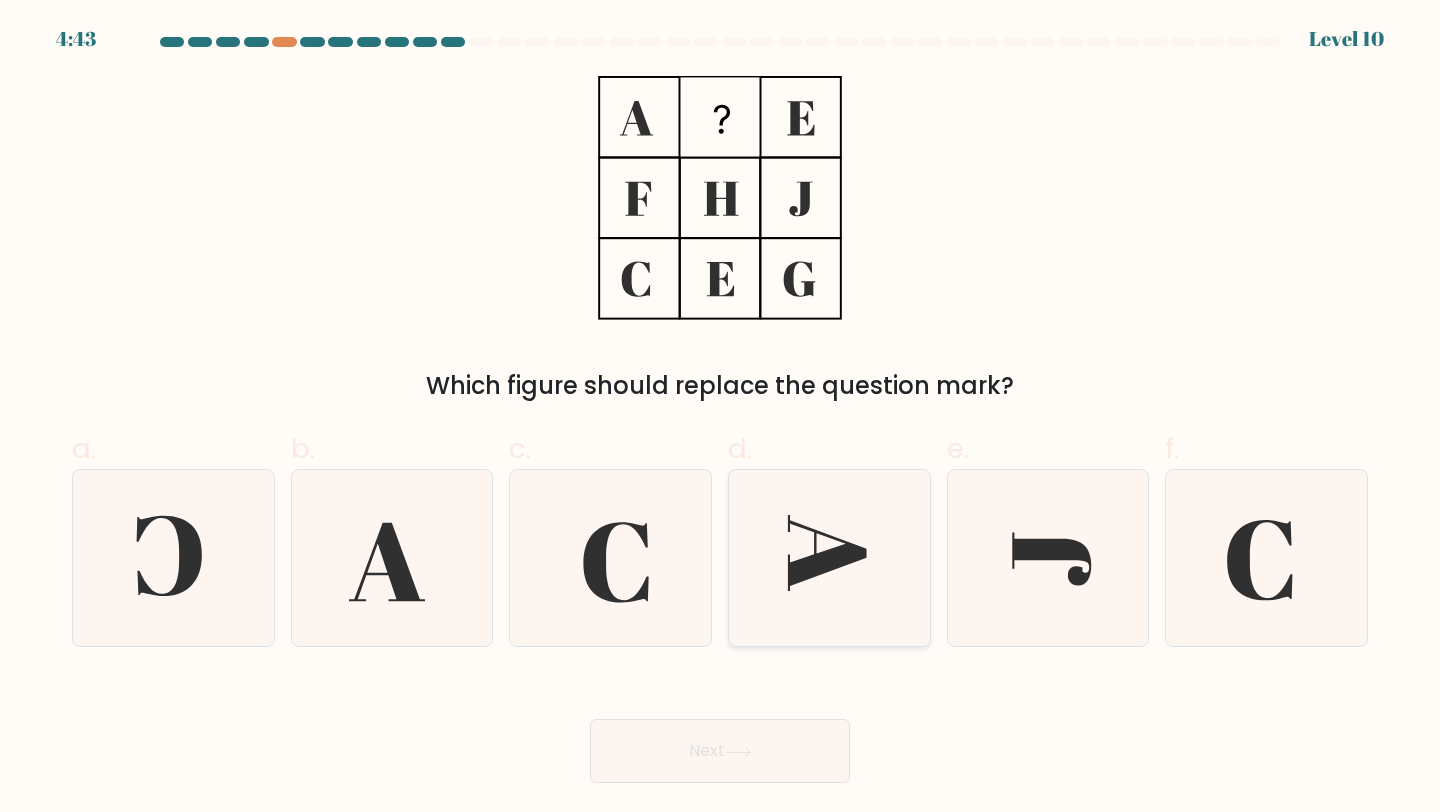 click 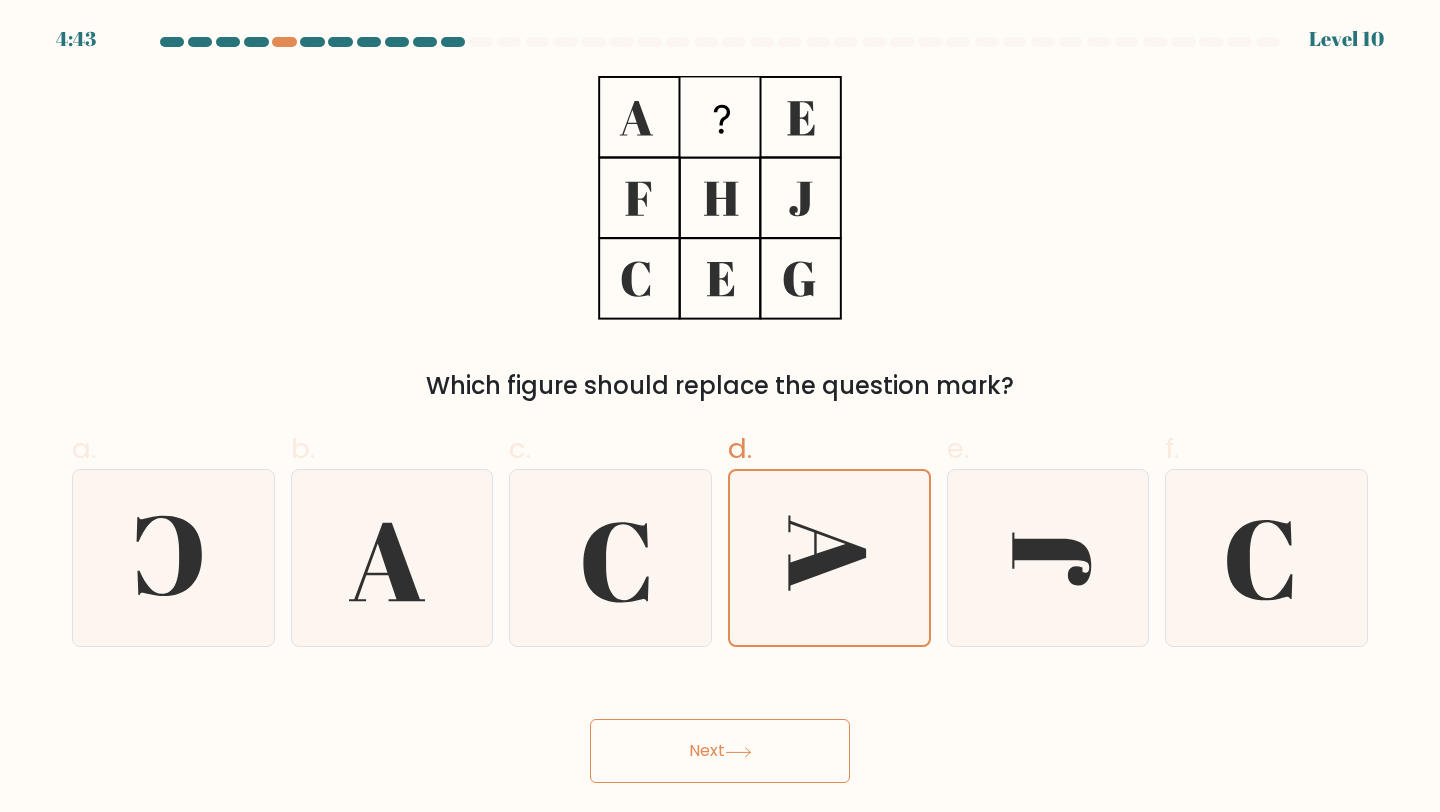 click on "Next" at bounding box center (720, 751) 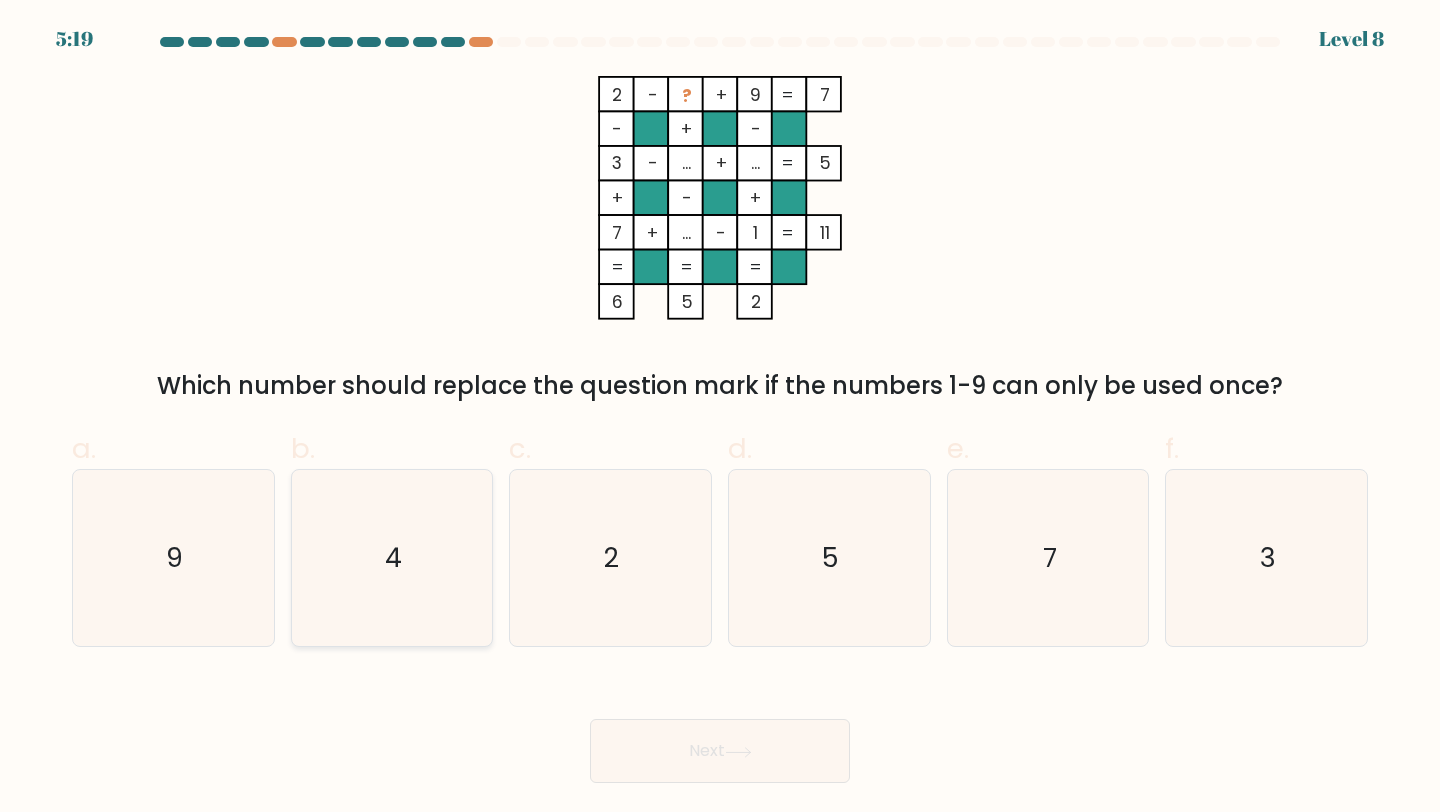click on "4" 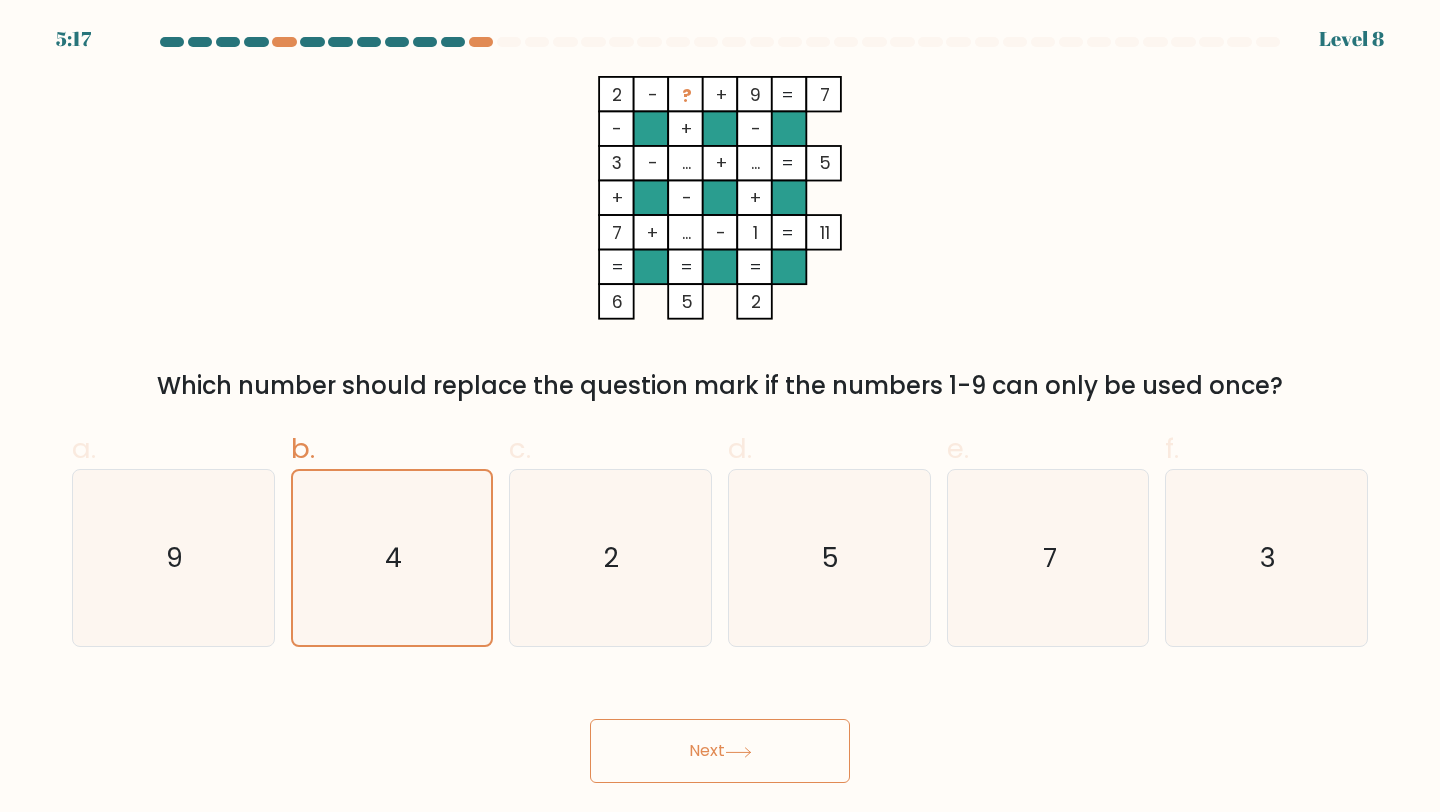click on "Next" at bounding box center (720, 751) 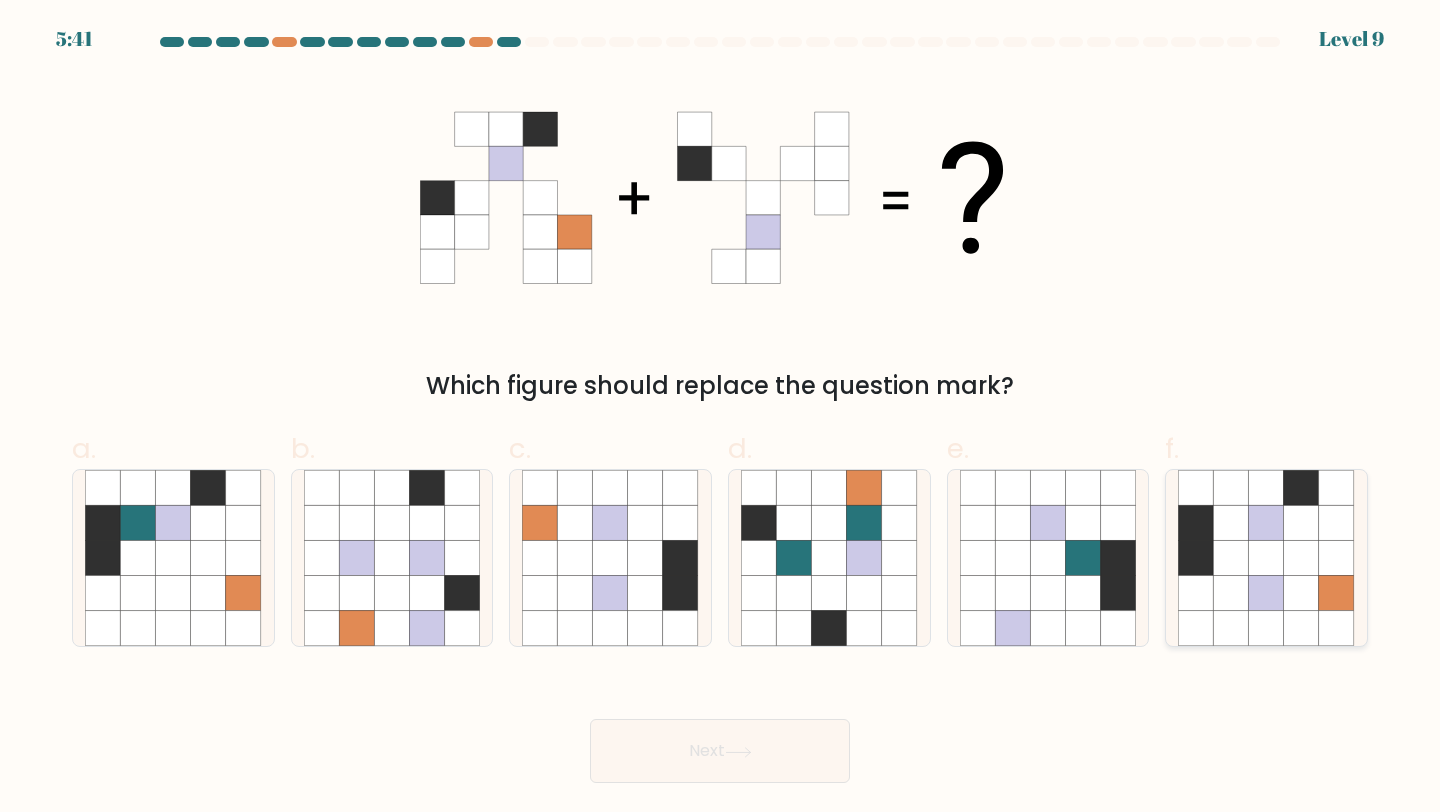 click 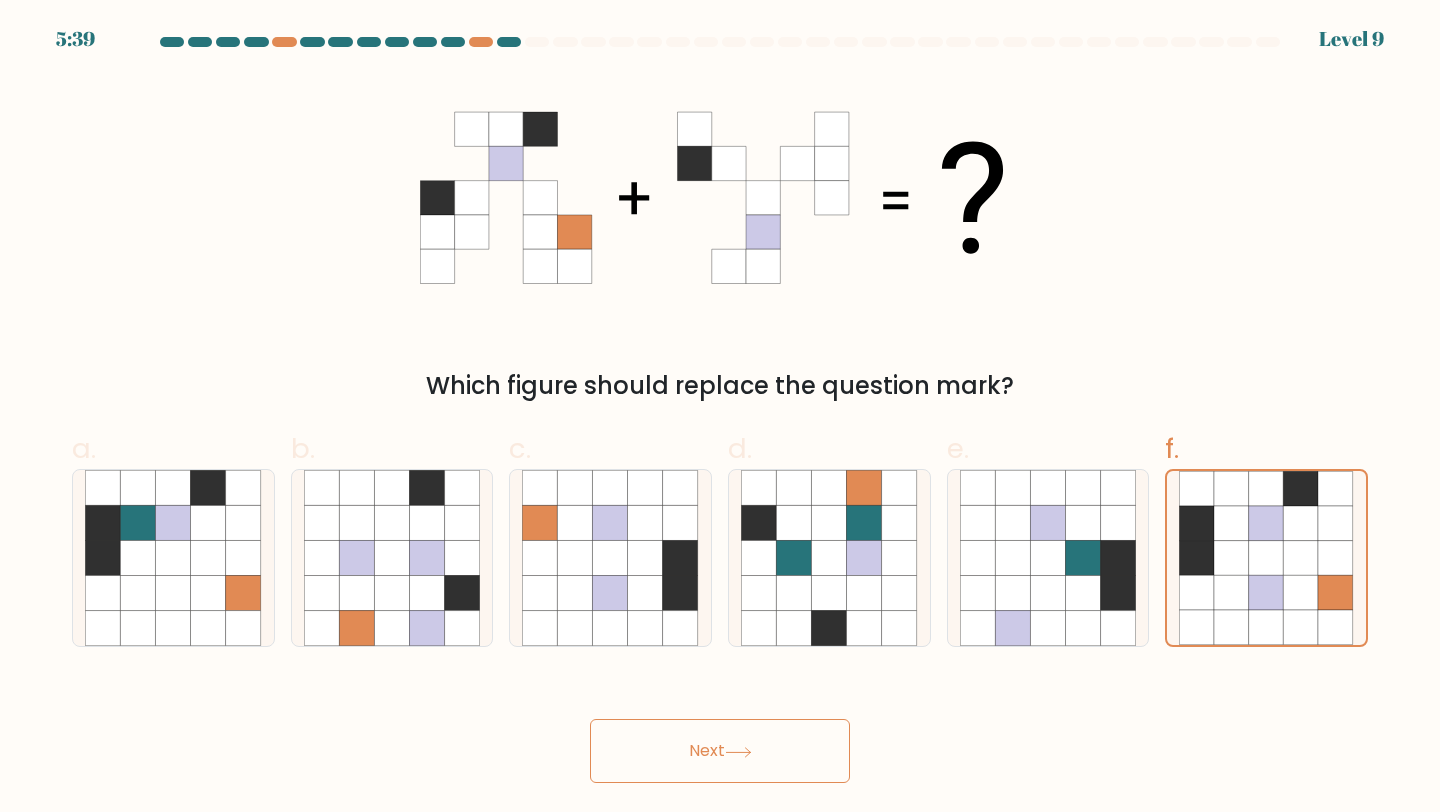 click on "Next" at bounding box center (720, 751) 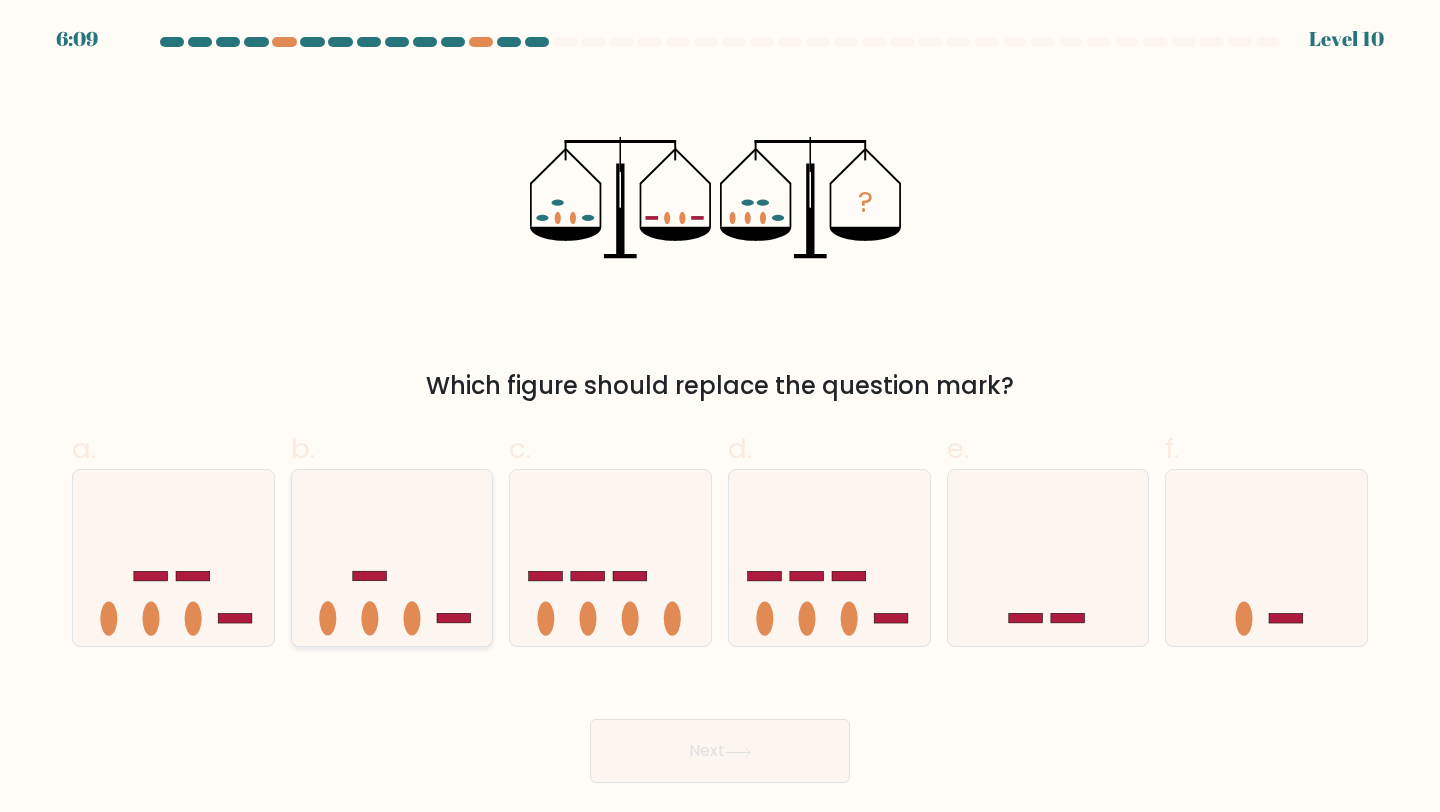 click 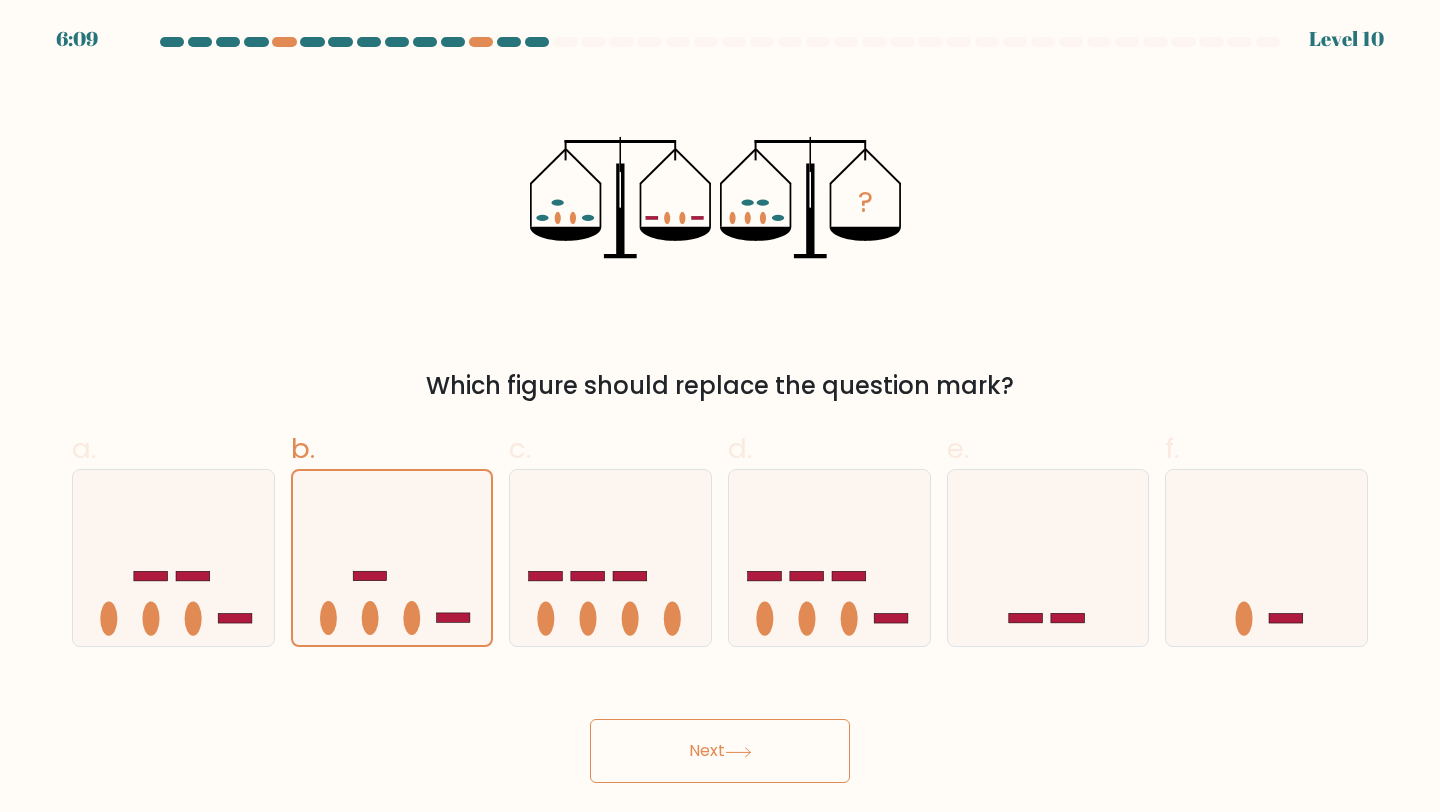 click on "Next" at bounding box center (720, 751) 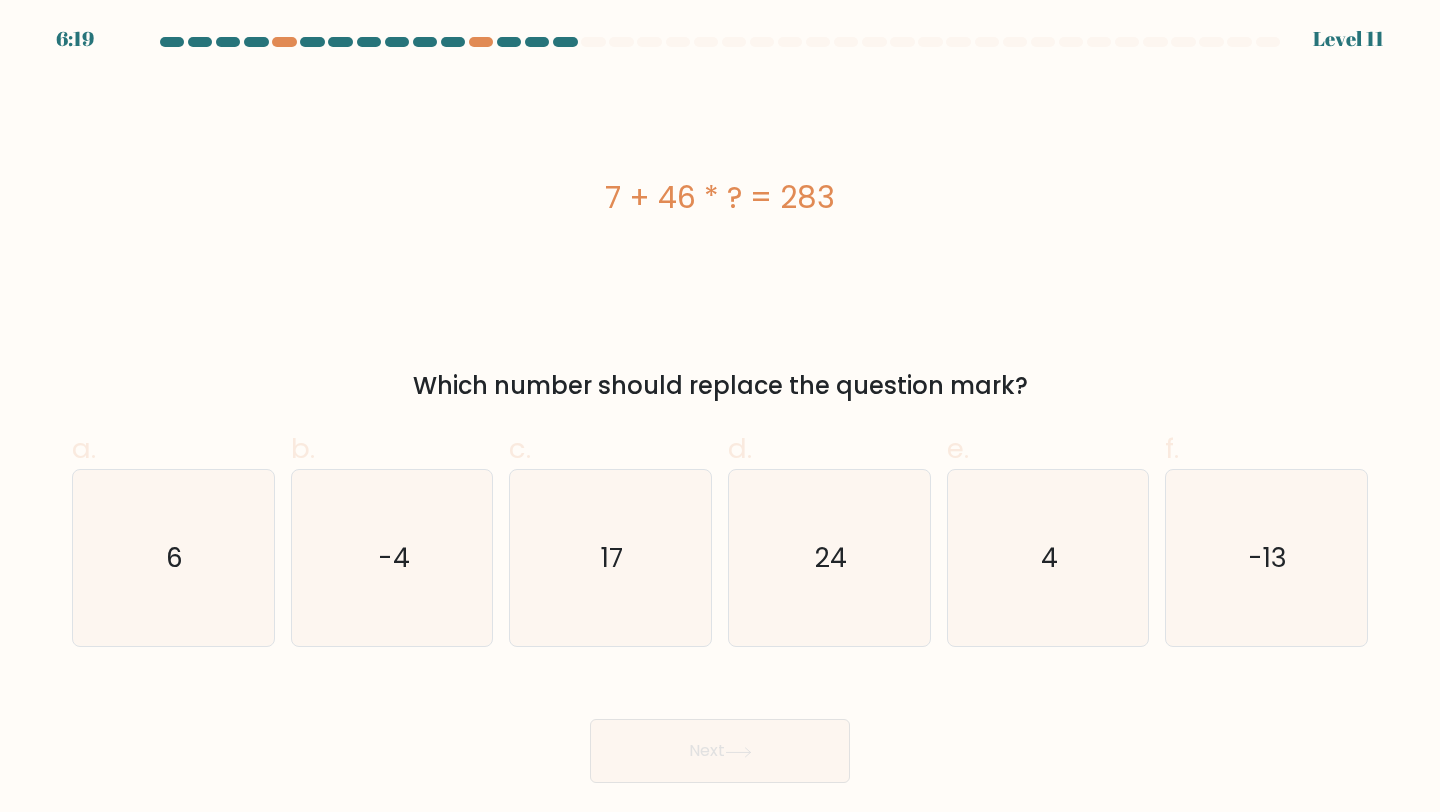 drag, startPoint x: 606, startPoint y: 196, endPoint x: 887, endPoint y: 205, distance: 281.1441 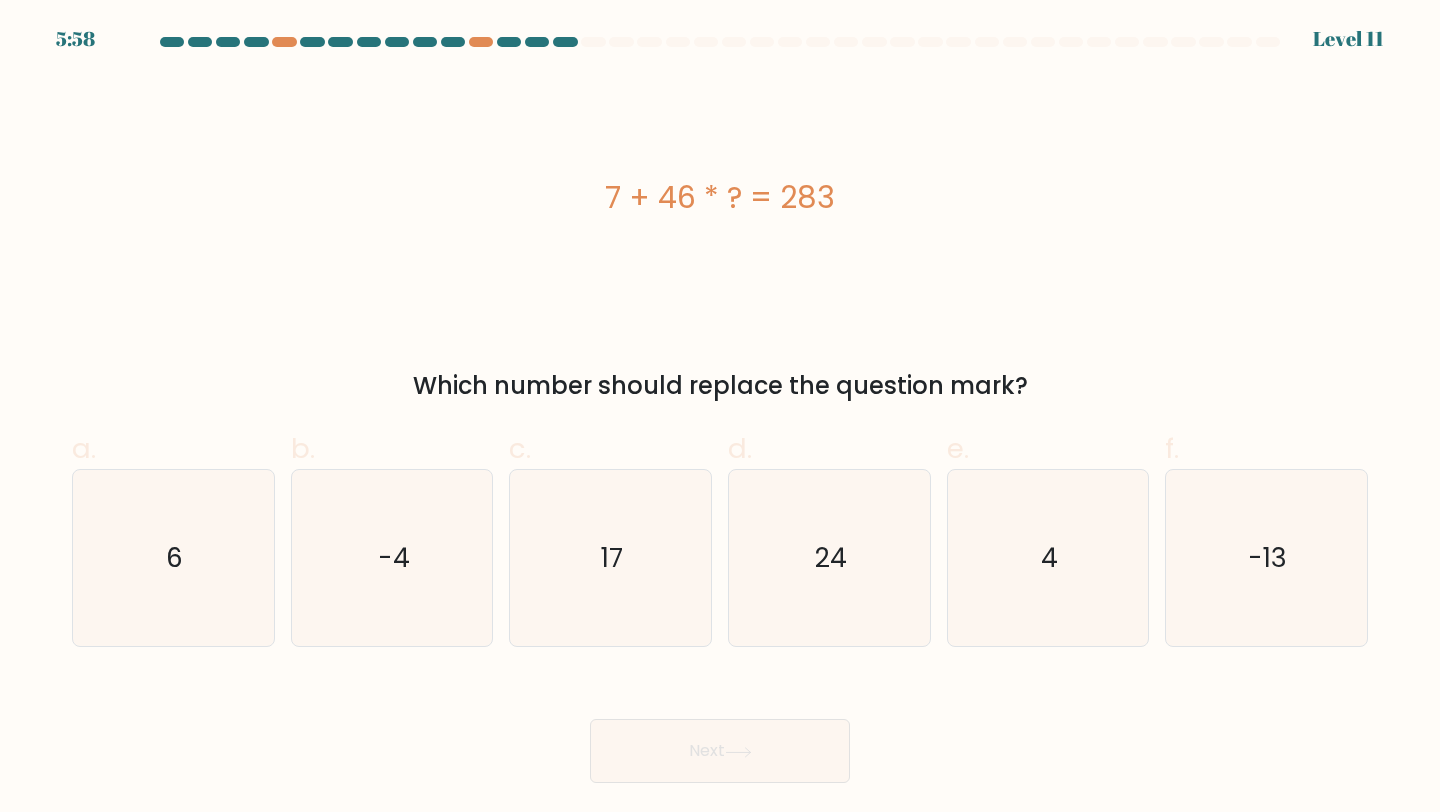 click on "7 + 46 * ? = 283
Which number should replace the question mark?" at bounding box center [720, 240] 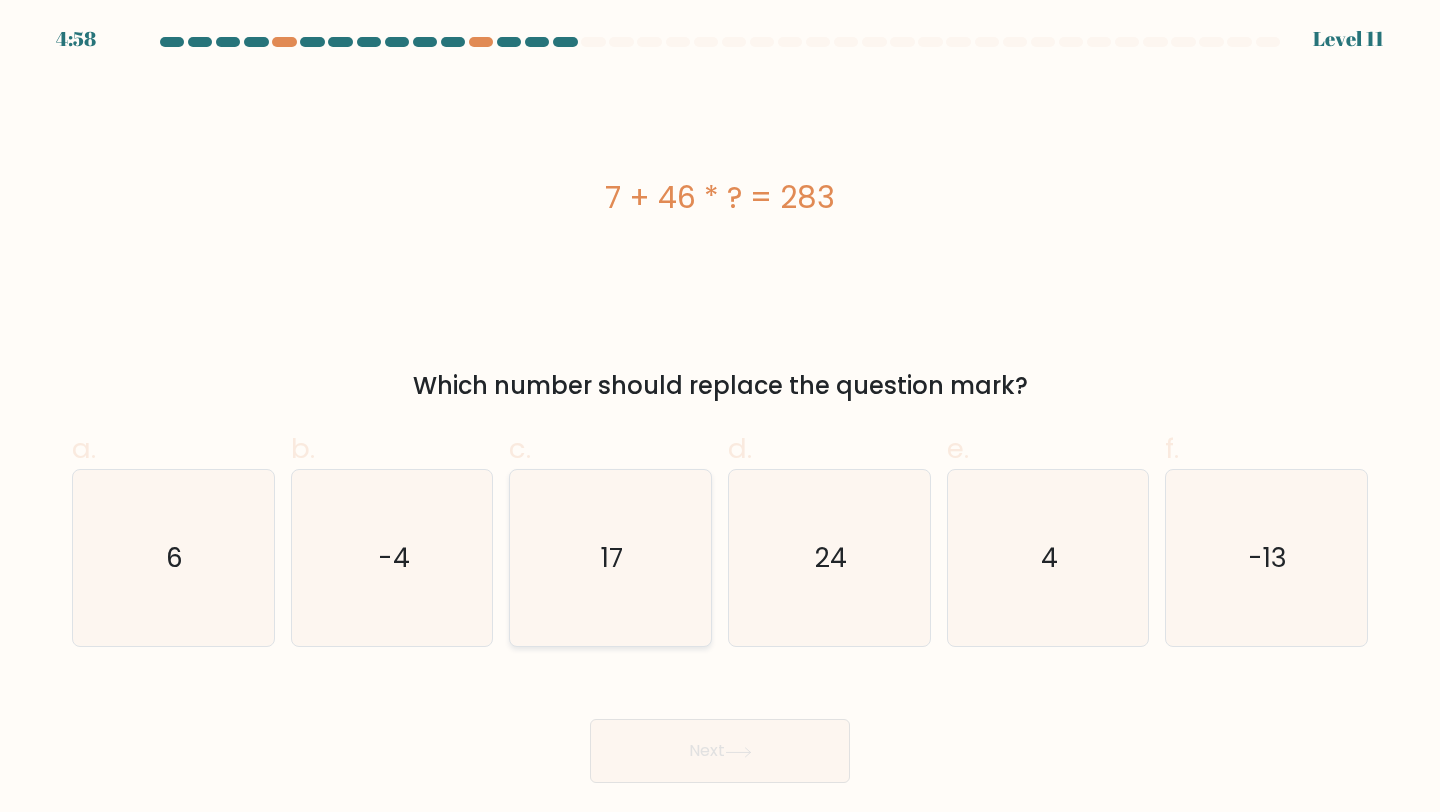 click on "17" 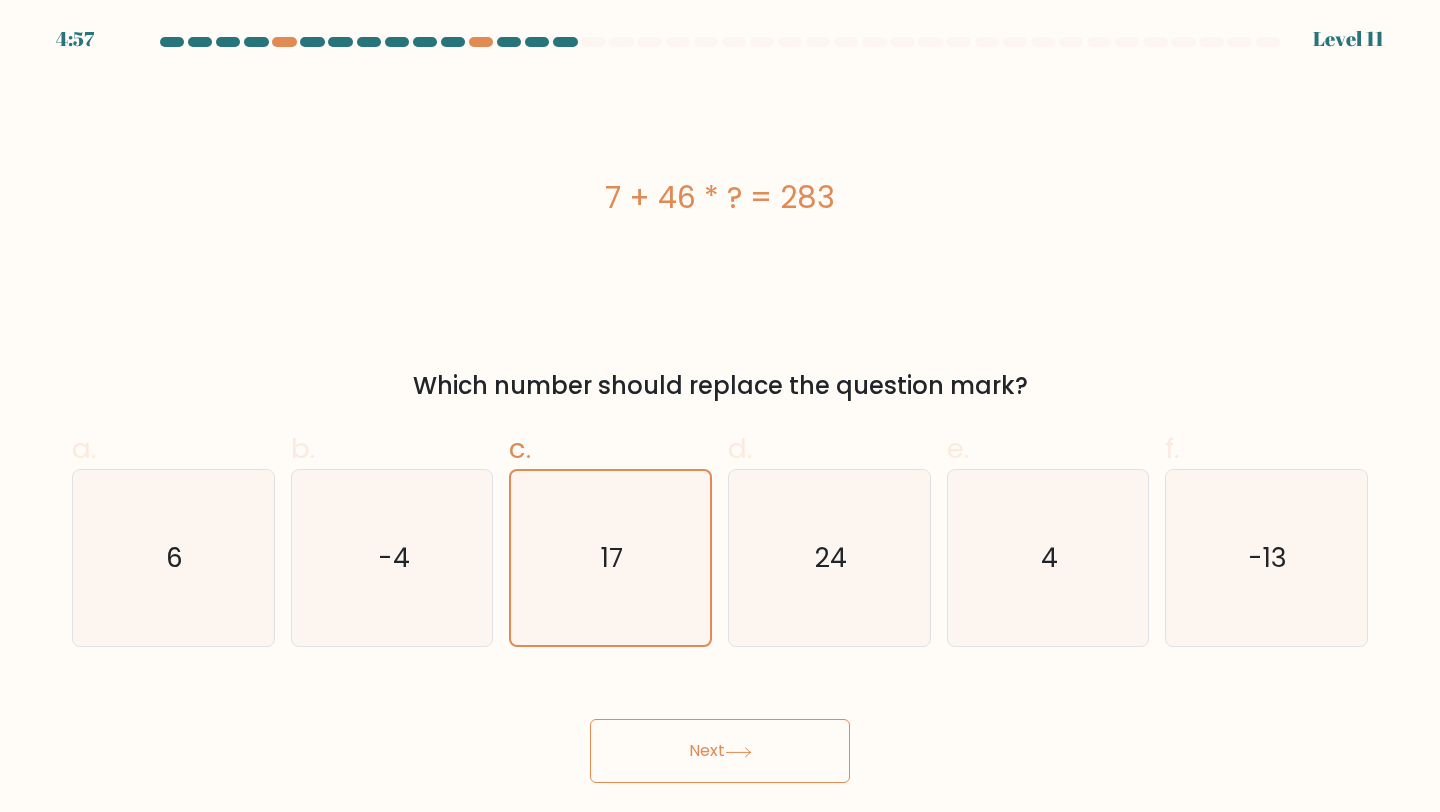 click on "Next" at bounding box center [720, 751] 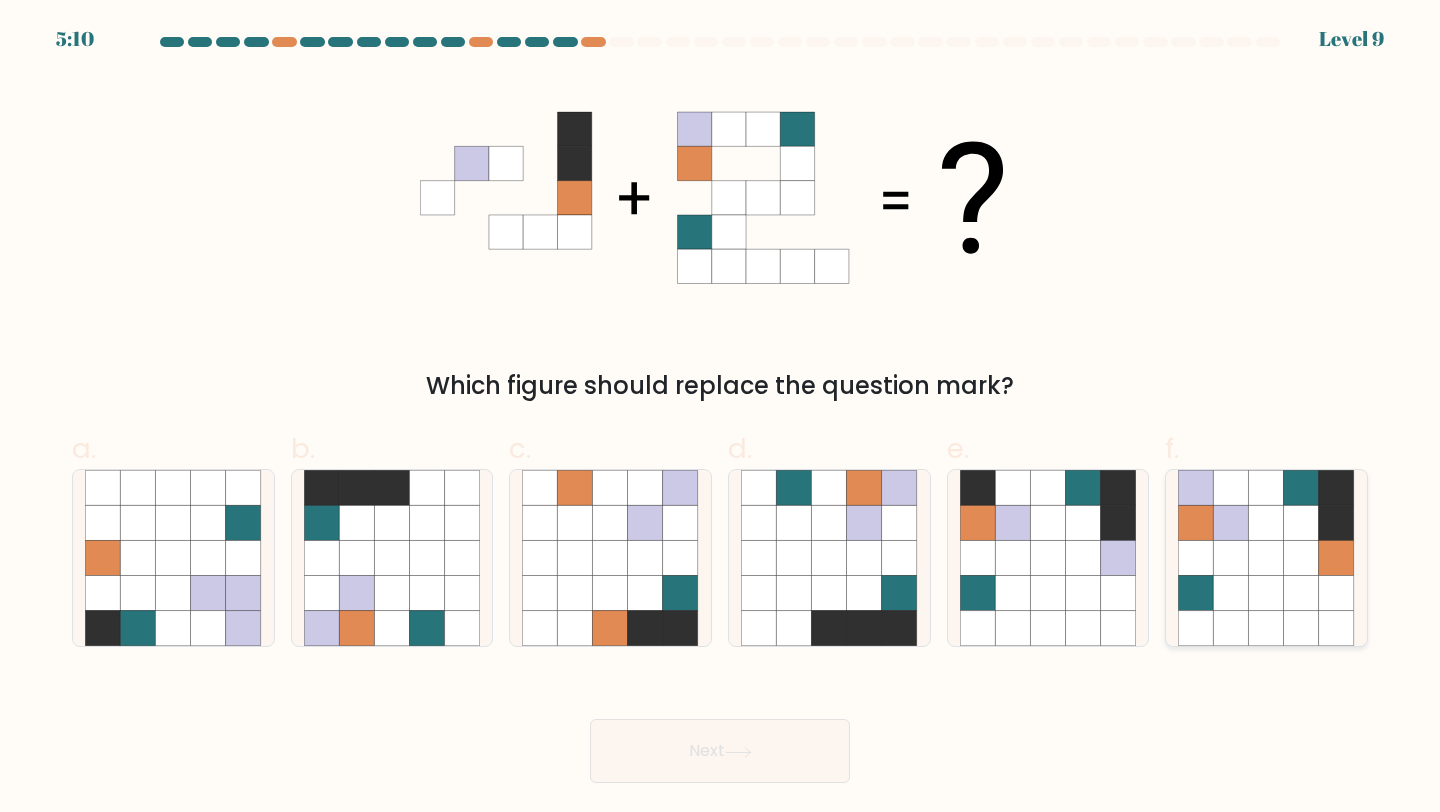 click 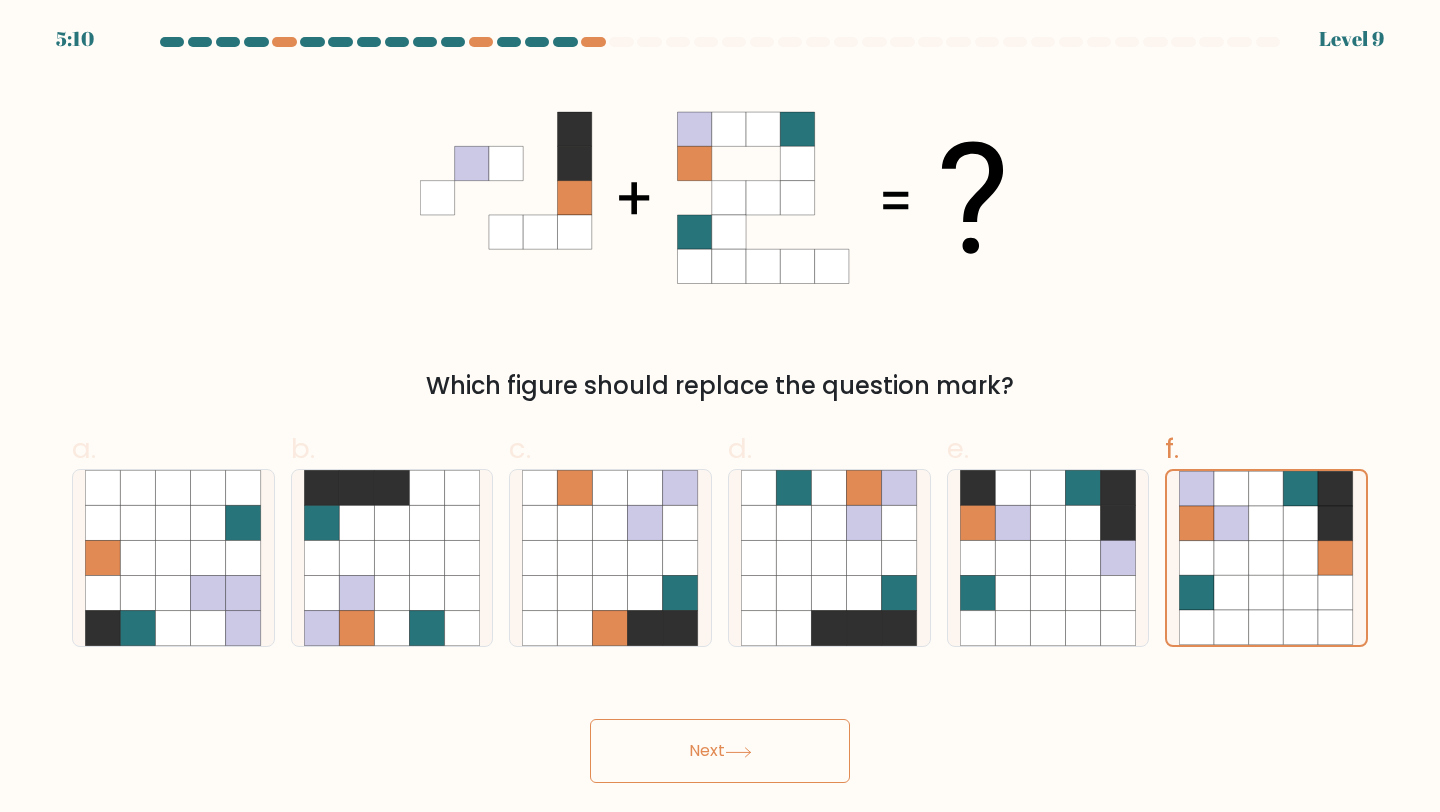 click on "Next" at bounding box center [720, 751] 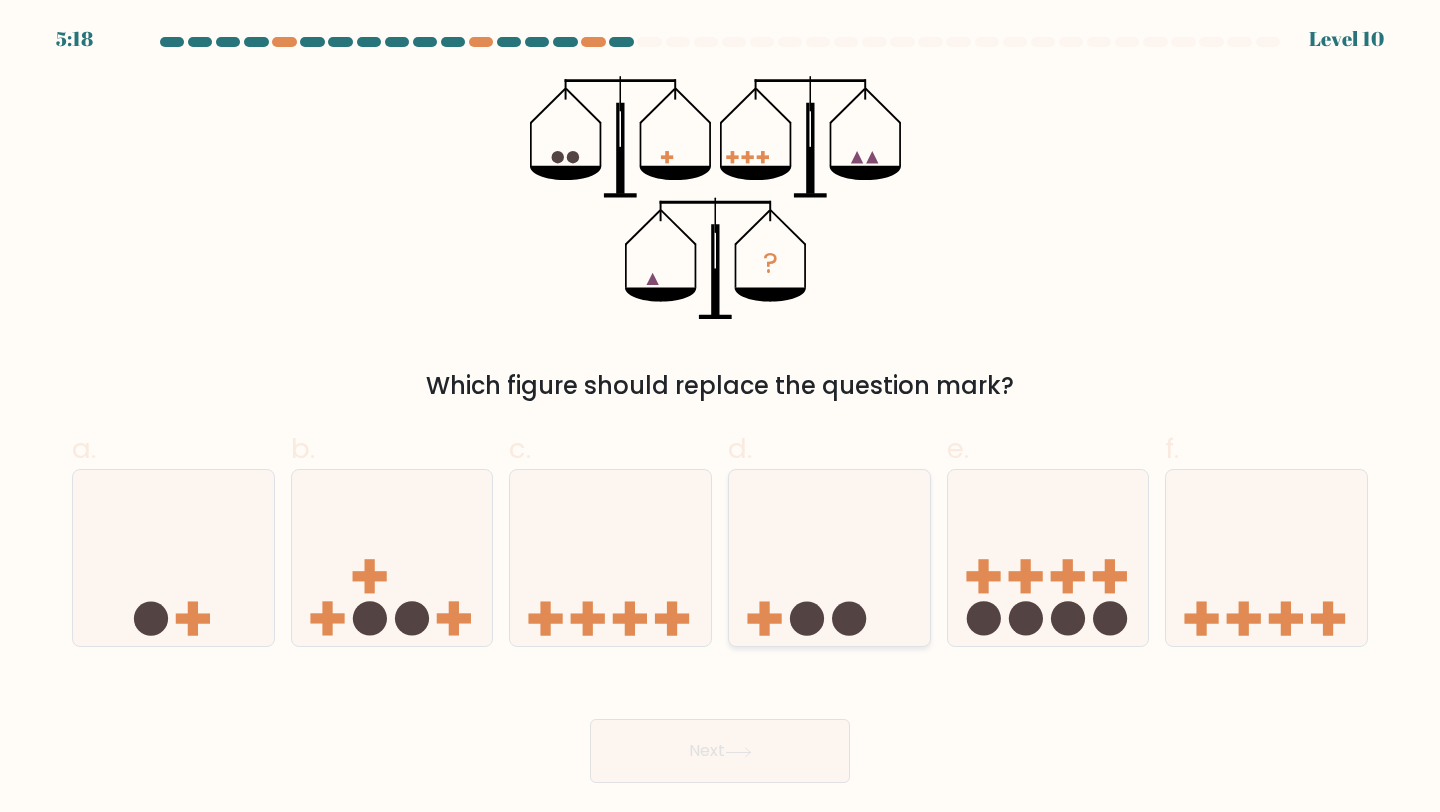 click 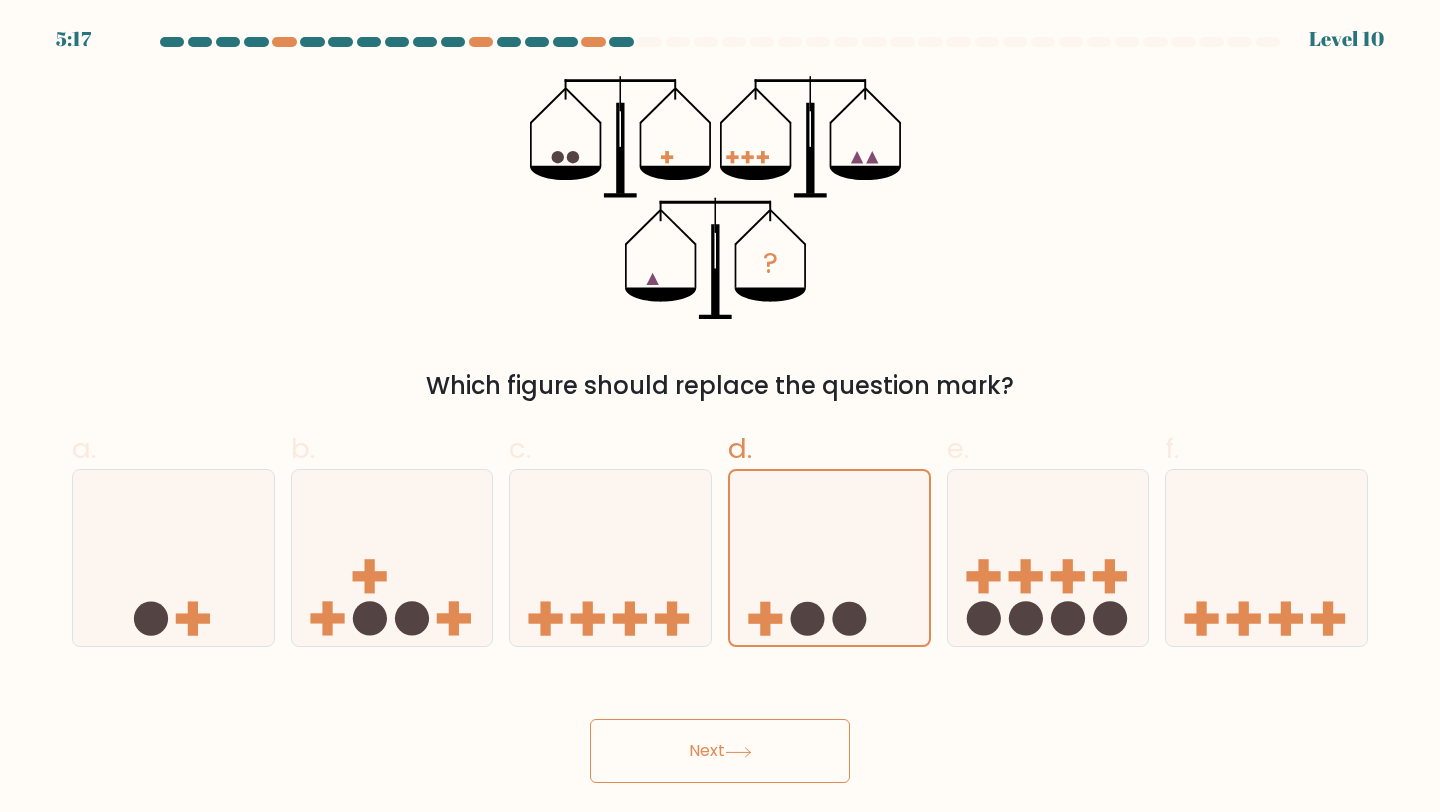 click on "Next" at bounding box center (720, 751) 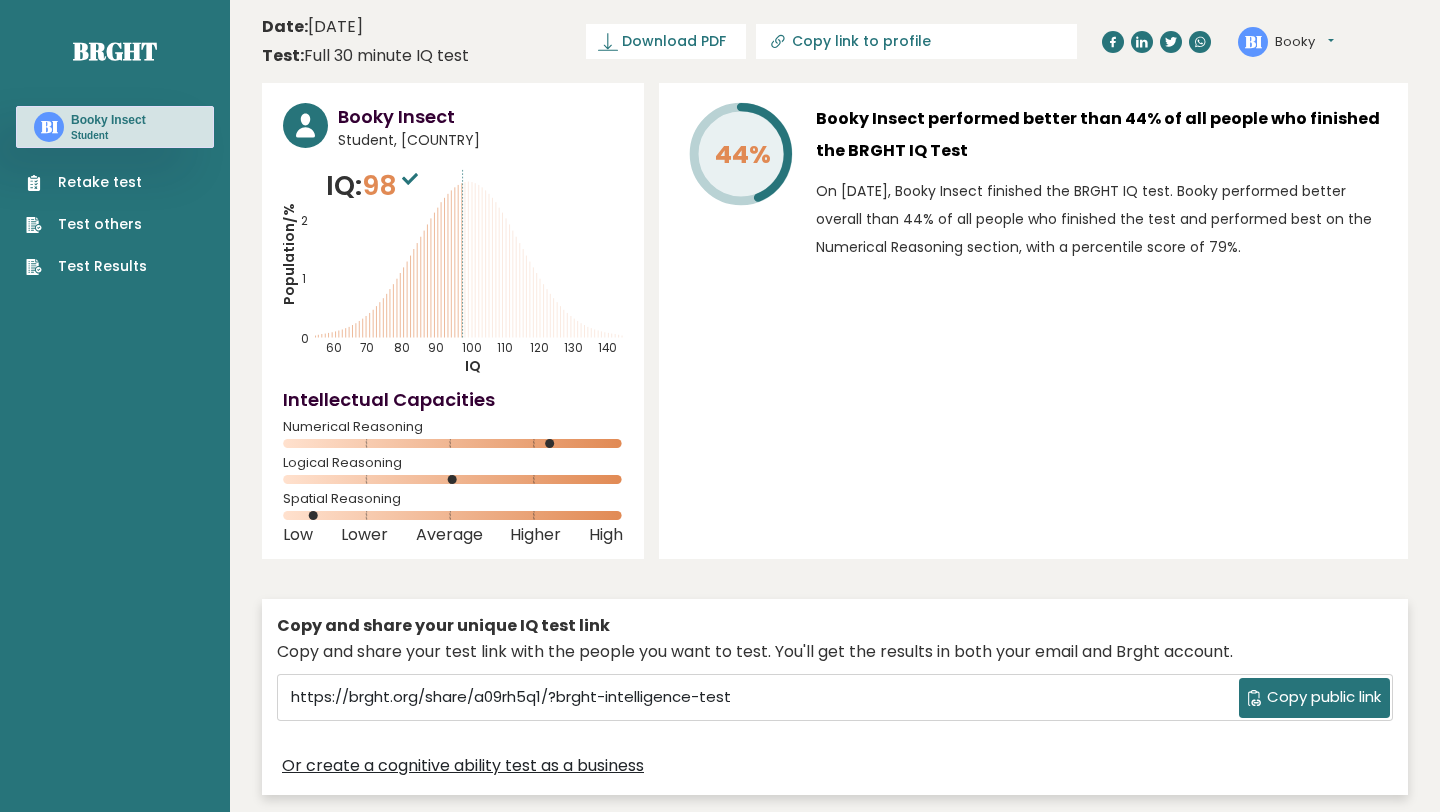 scroll, scrollTop: 0, scrollLeft: 0, axis: both 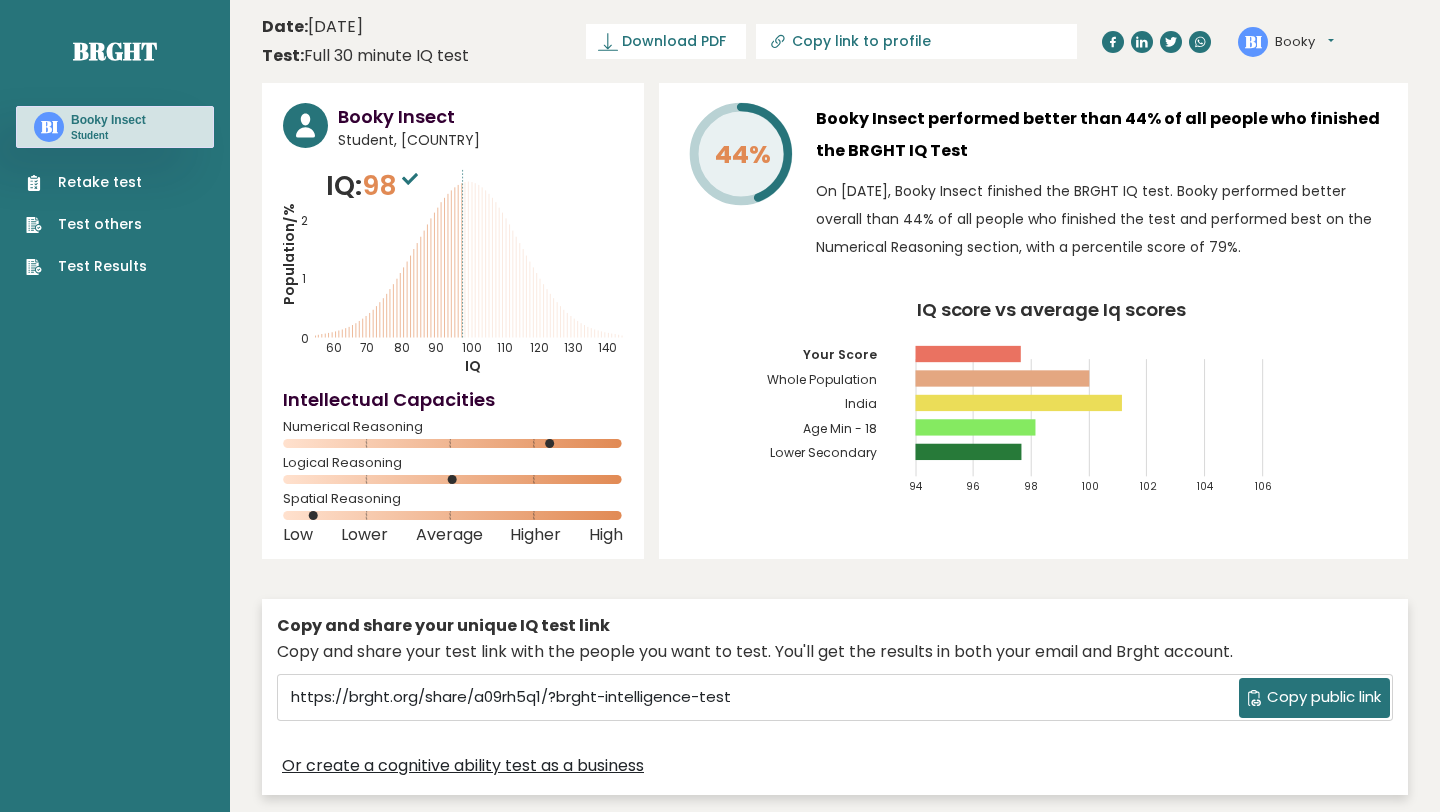 click on "Booky" at bounding box center [1304, 42] 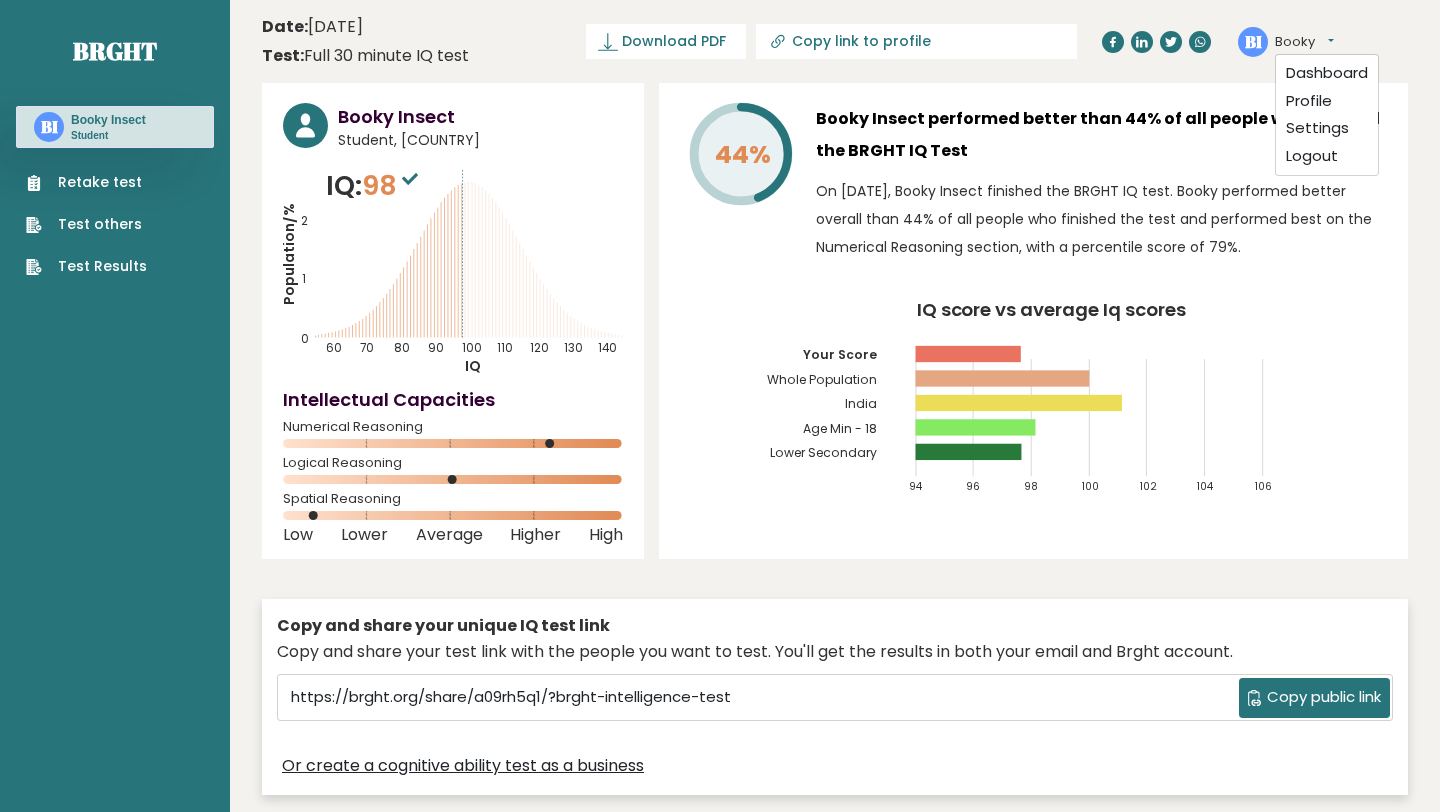 click on "Booky Insect" at bounding box center (108, 120) 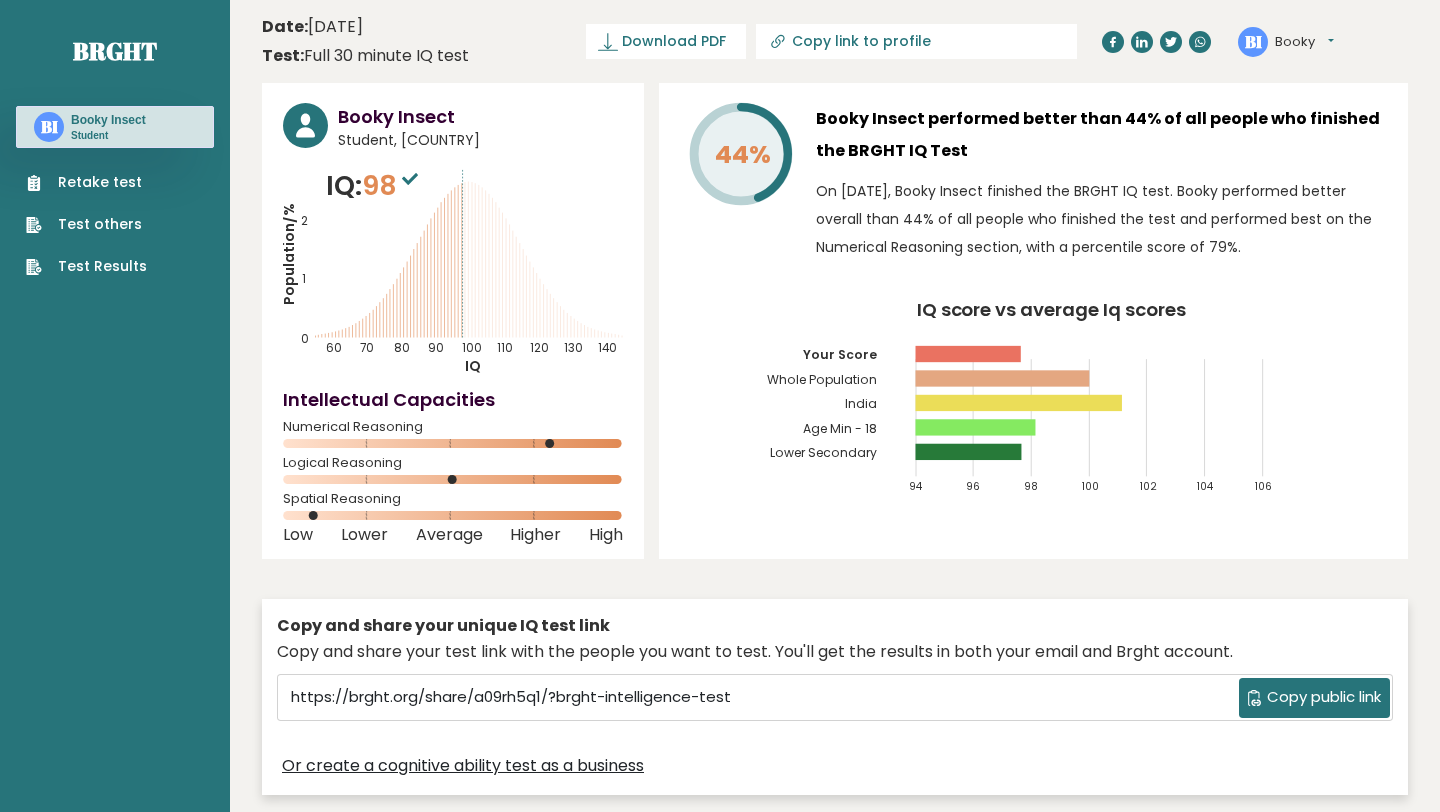 click on "Booky Insect" at bounding box center (108, 120) 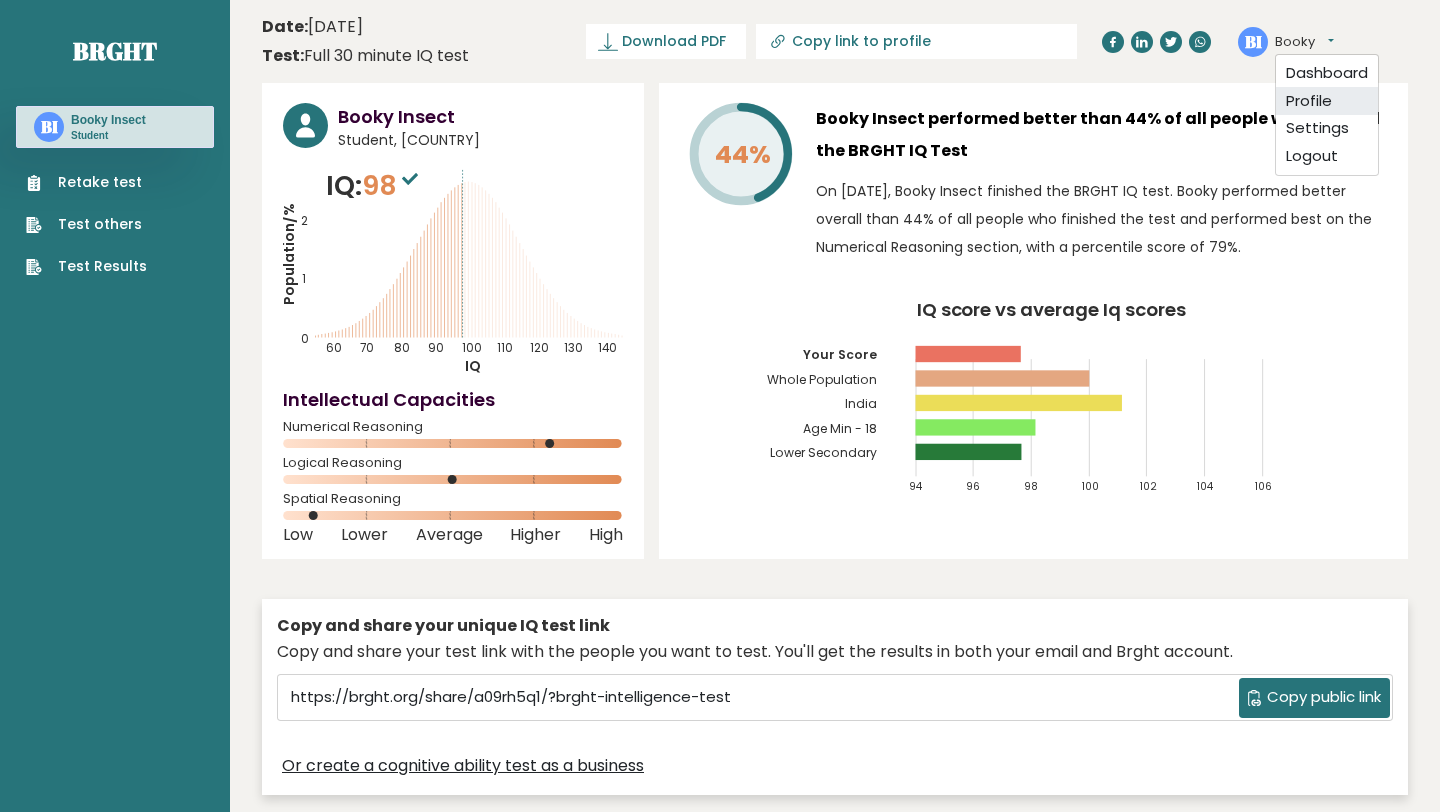 click on "Profile" at bounding box center [1327, 101] 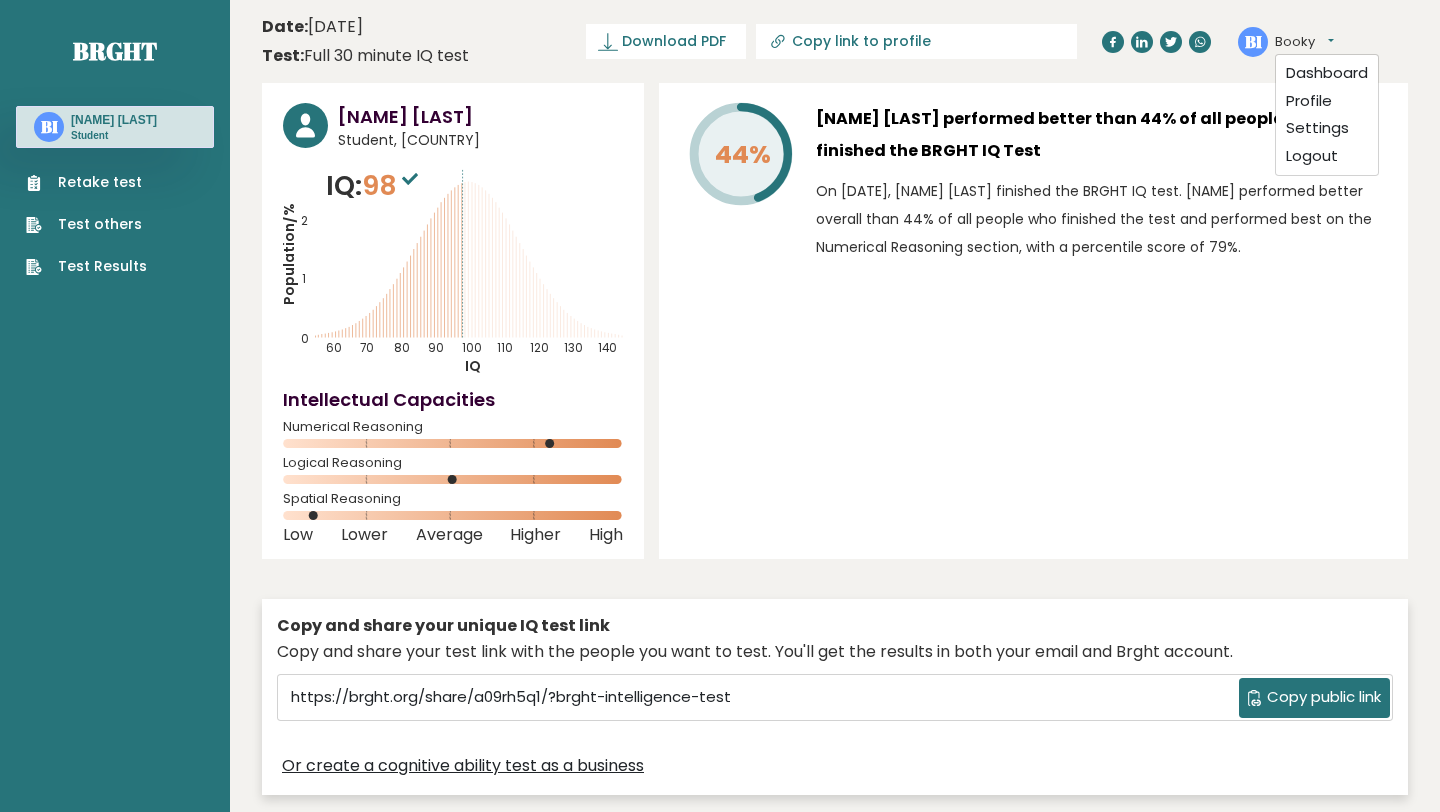 scroll, scrollTop: 0, scrollLeft: 0, axis: both 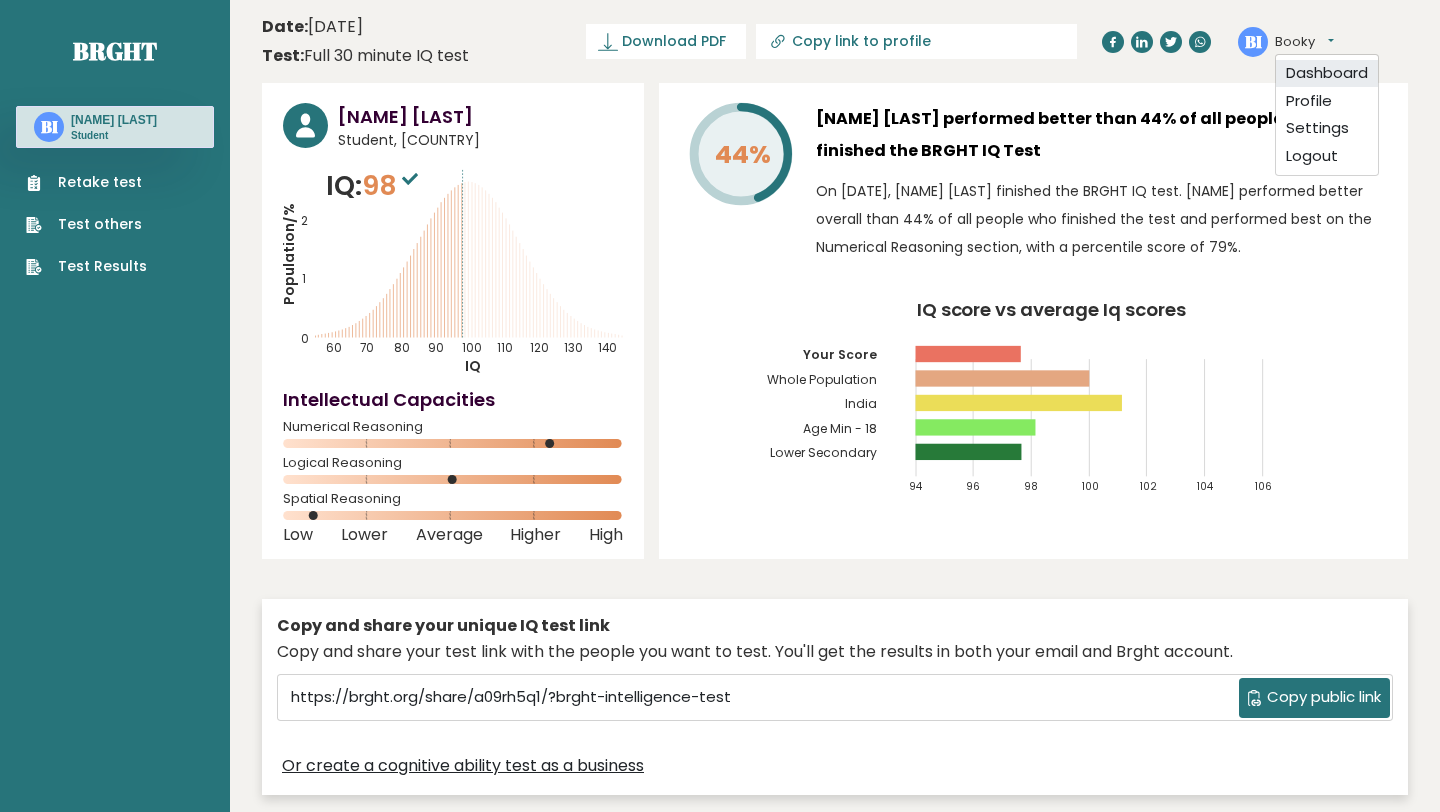 click on "Dashboard" at bounding box center (1327, 74) 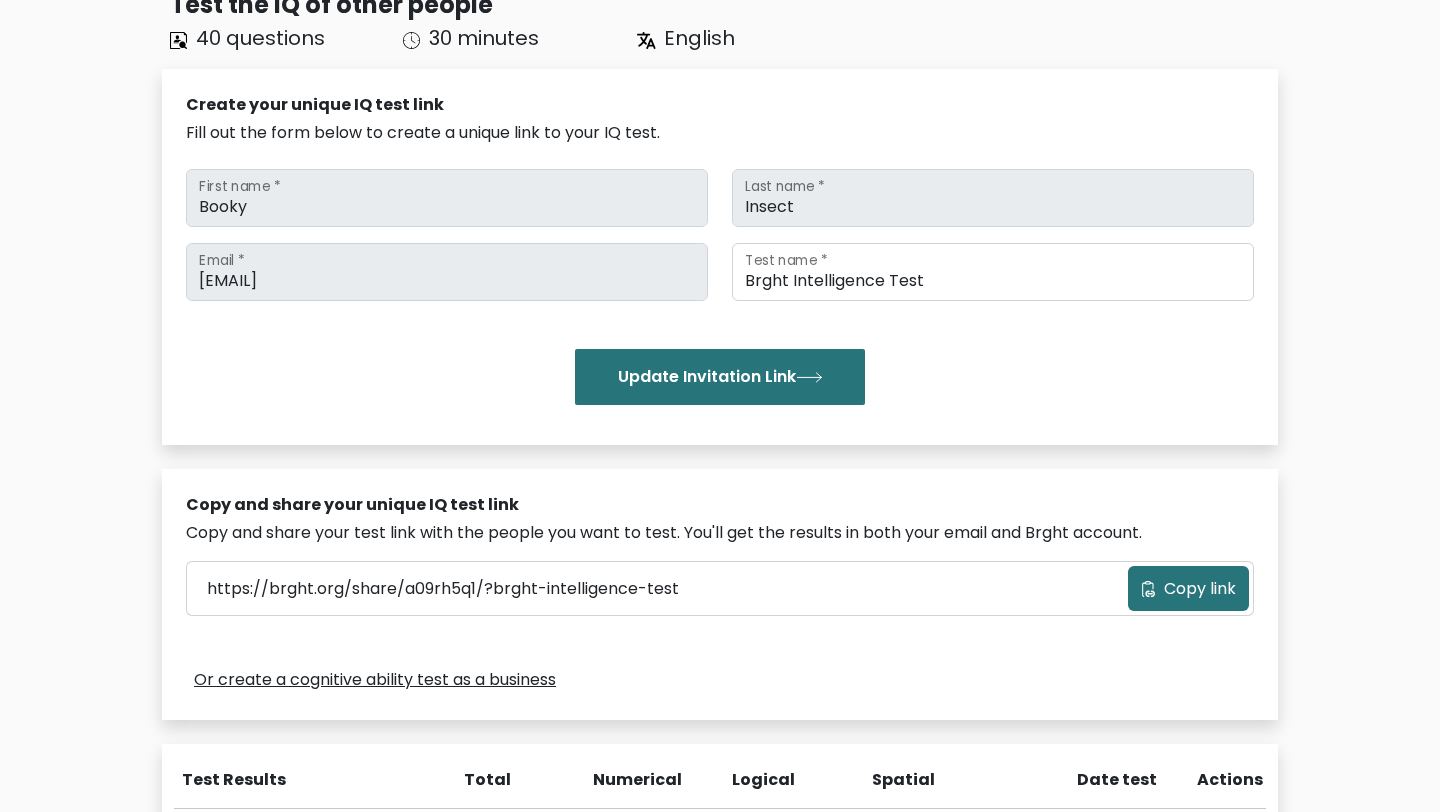 scroll, scrollTop: 0, scrollLeft: 0, axis: both 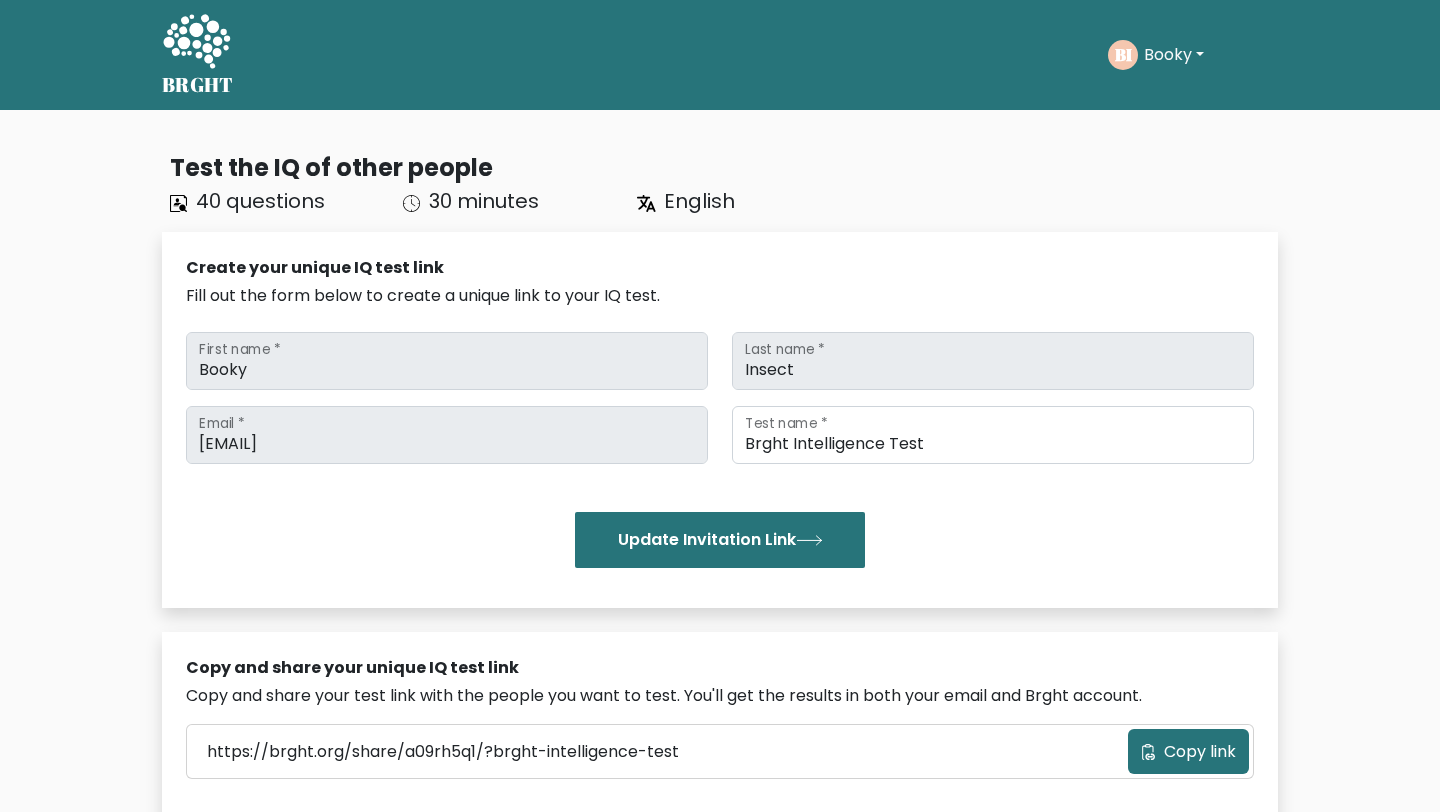 click on "Booky" at bounding box center (1174, 55) 